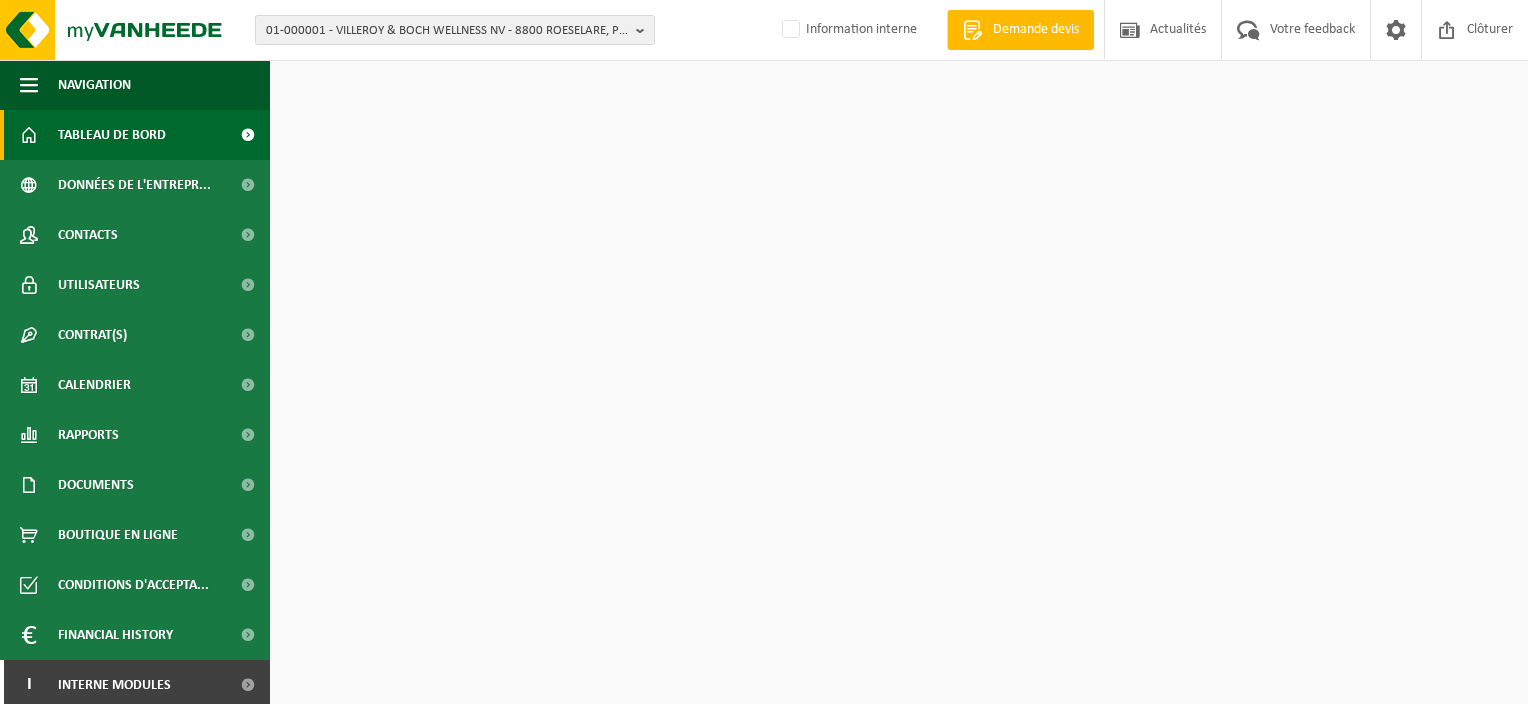 scroll, scrollTop: 0, scrollLeft: 0, axis: both 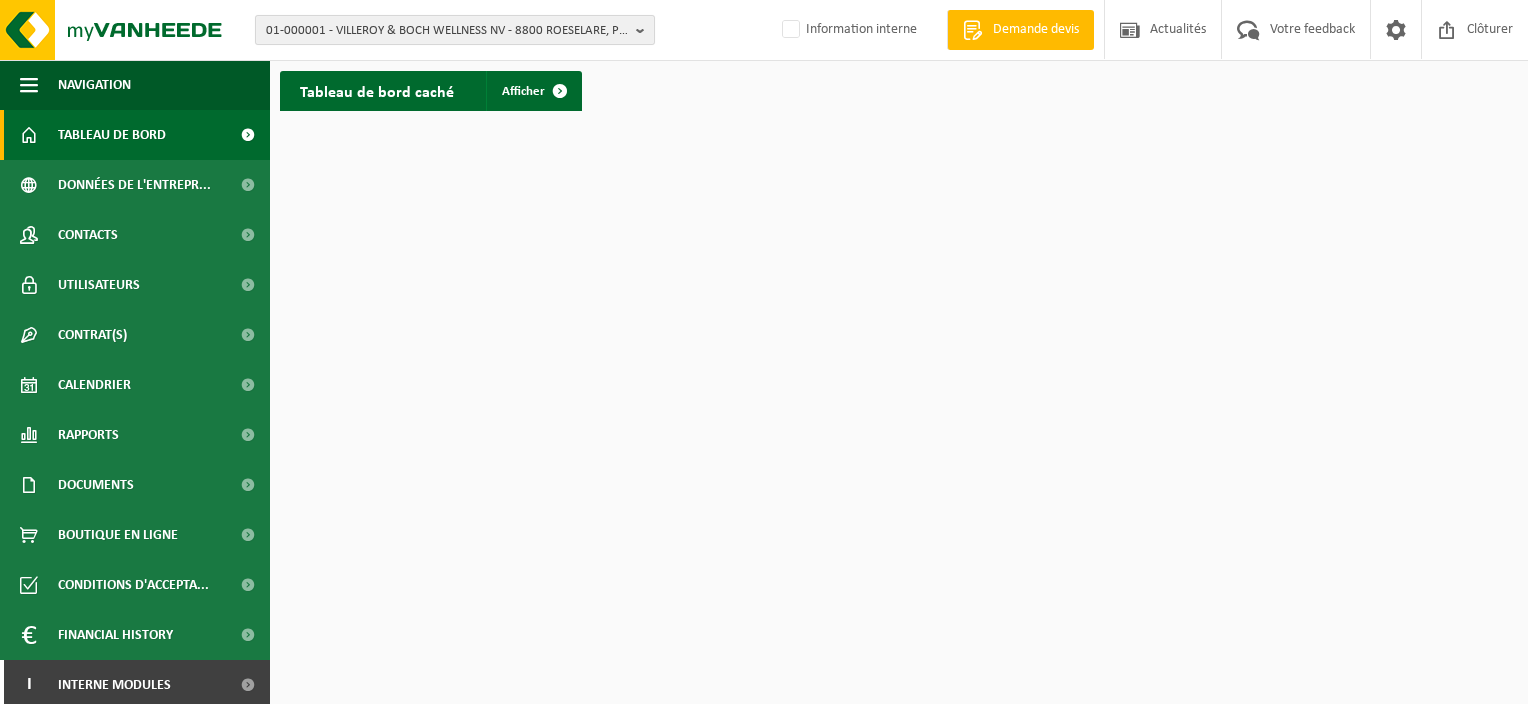 click on "01-000001 - VILLEROY & BOCH WELLNESS NV - 8800 ROESELARE, POPULIERSTRAAT 1" at bounding box center (447, 31) 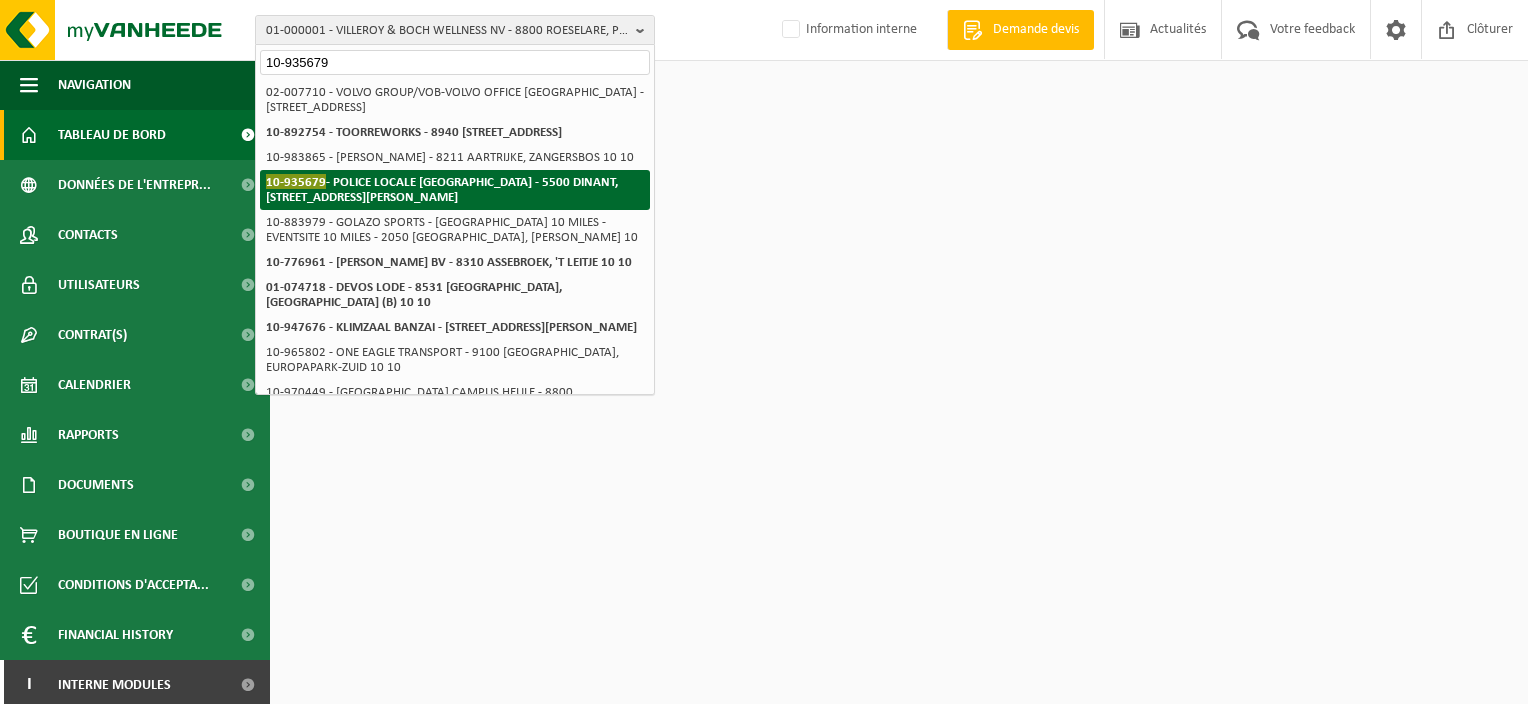 type on "10-935679" 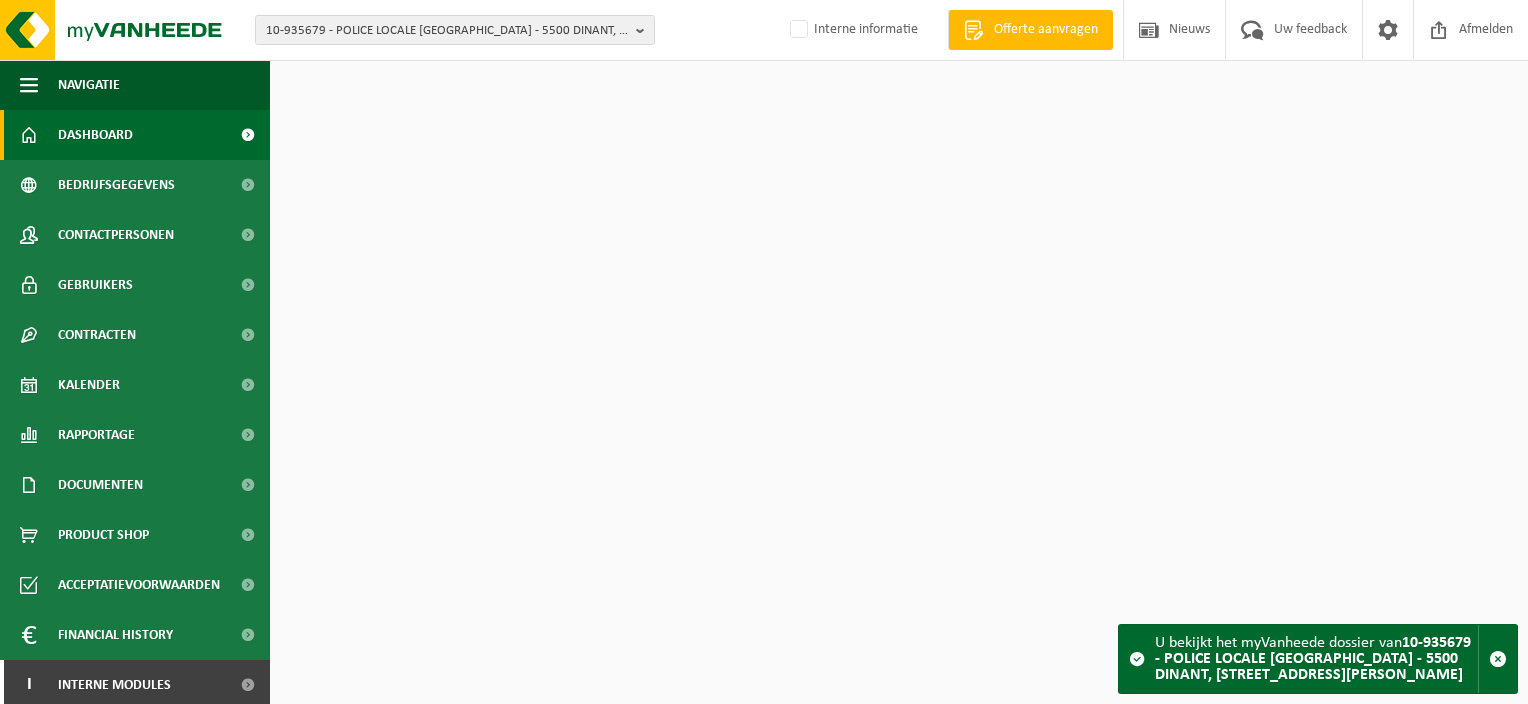 scroll, scrollTop: 0, scrollLeft: 0, axis: both 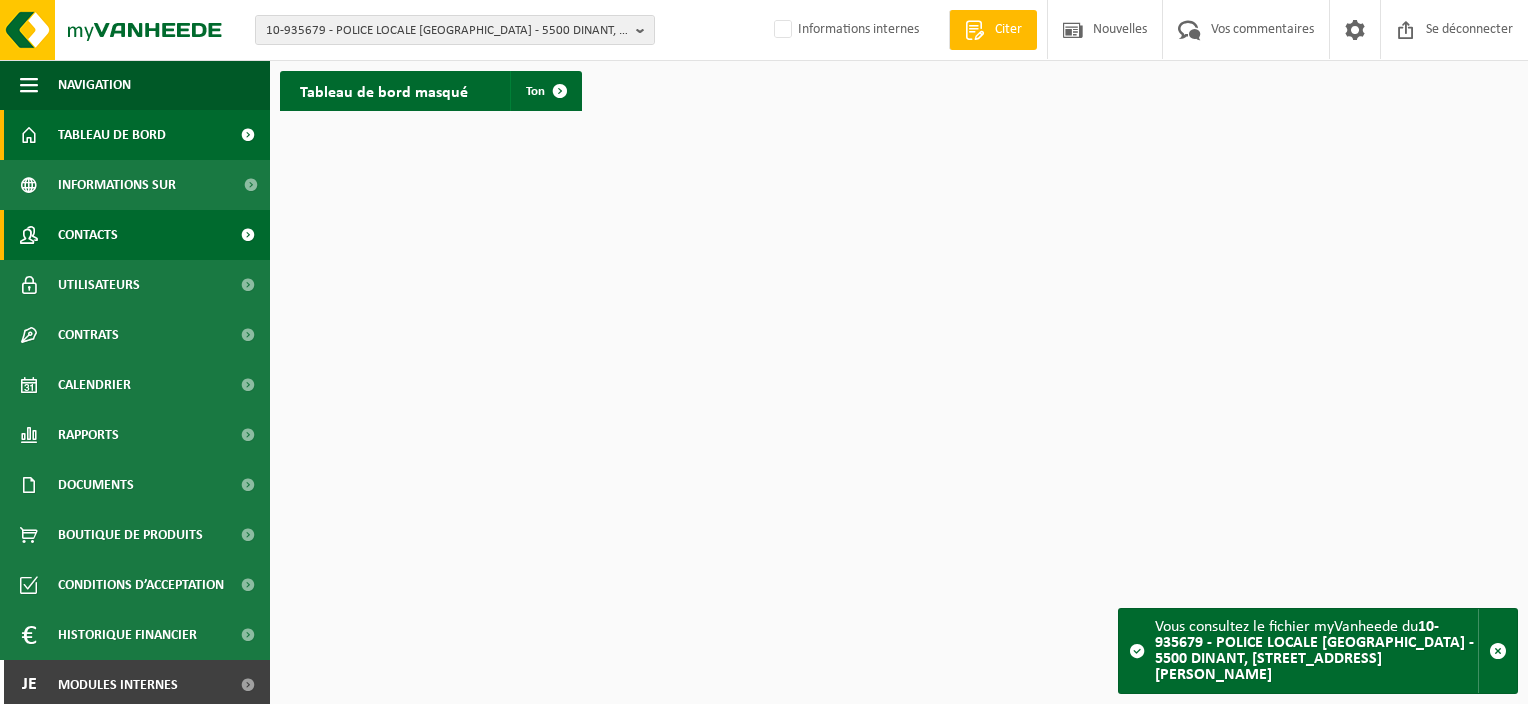 click on "Contacts" at bounding box center [135, 235] 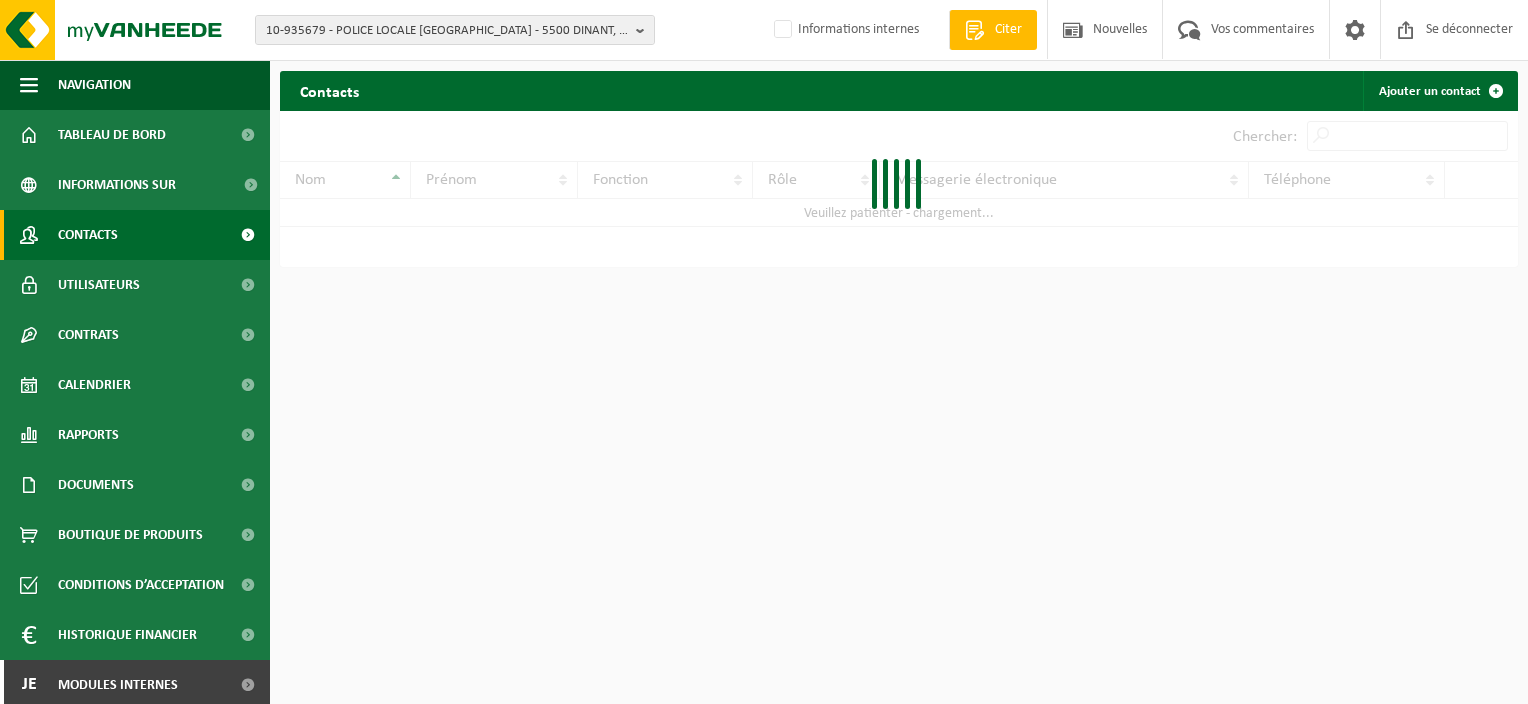 scroll, scrollTop: 0, scrollLeft: 0, axis: both 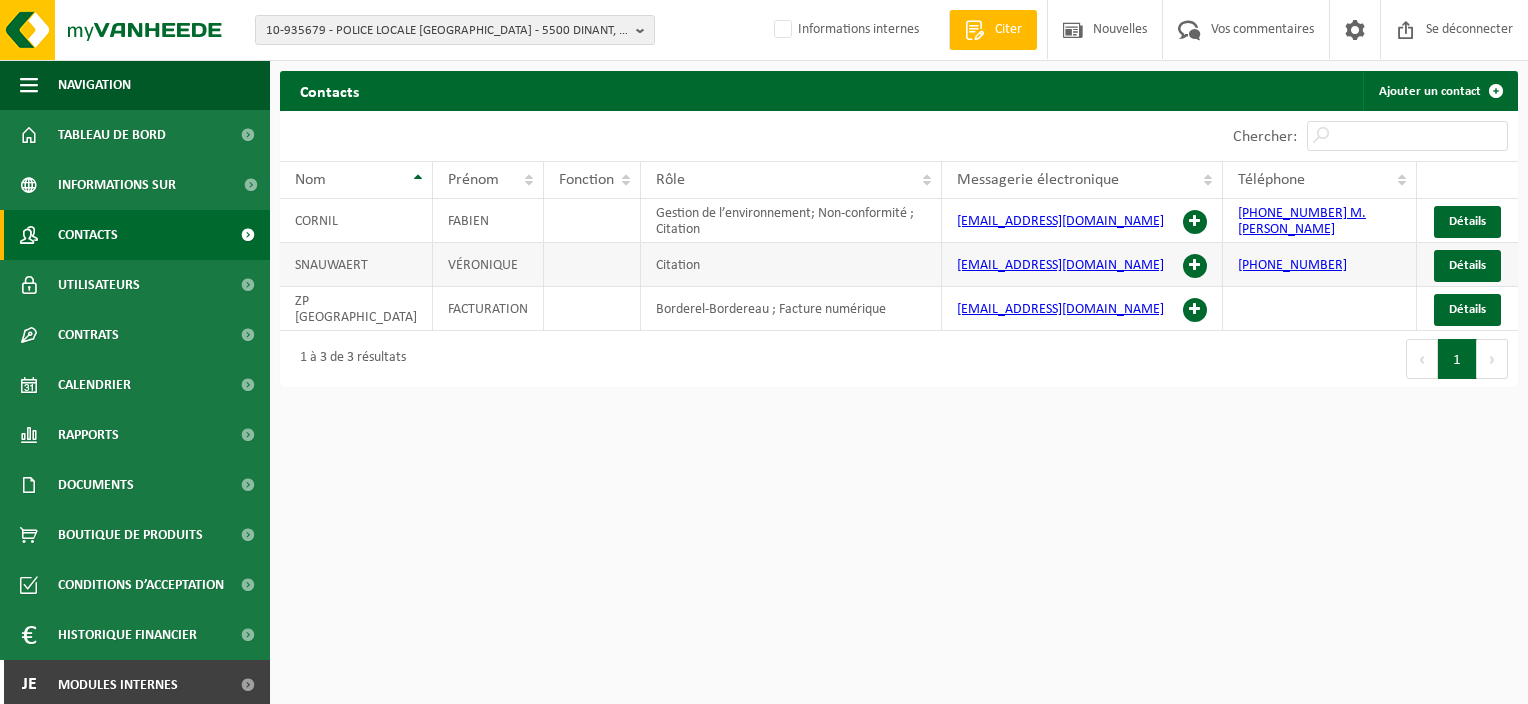 click at bounding box center (1195, 266) 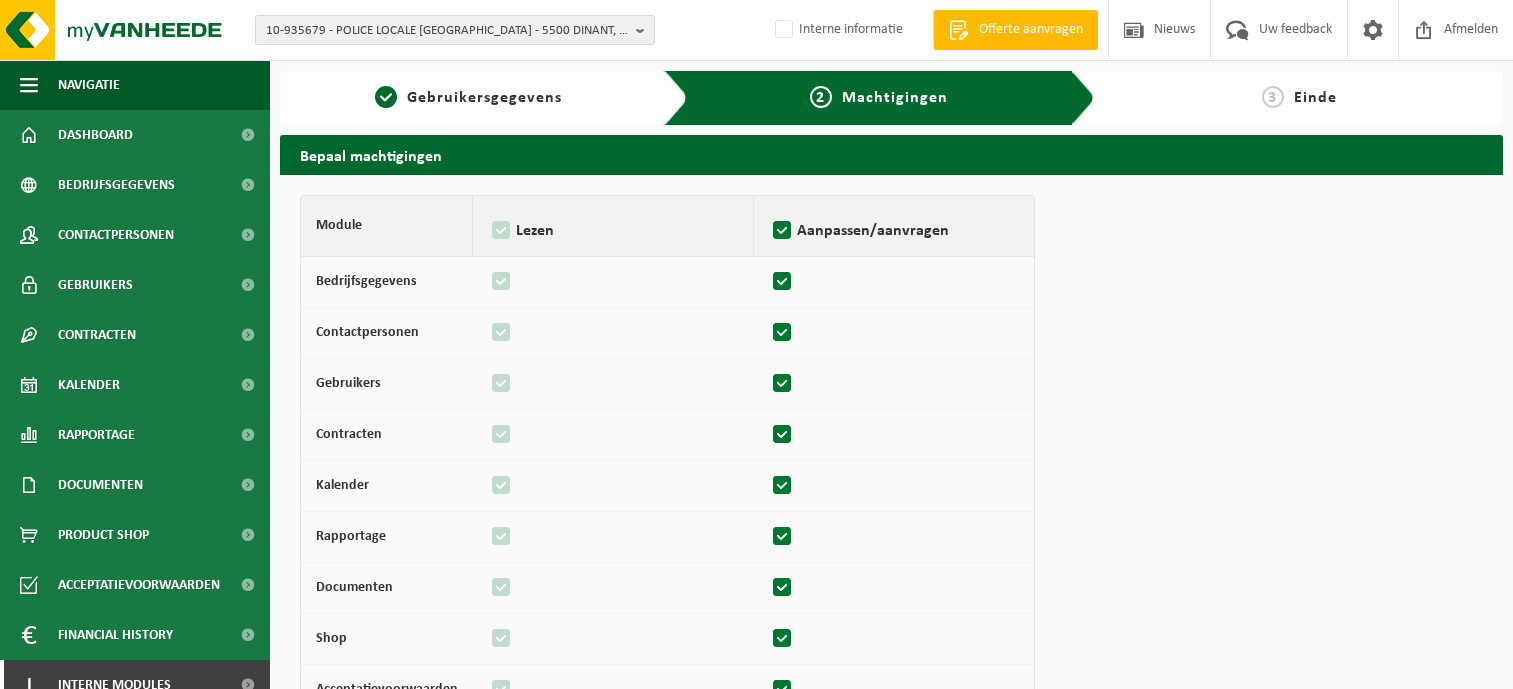 scroll, scrollTop: 0, scrollLeft: 0, axis: both 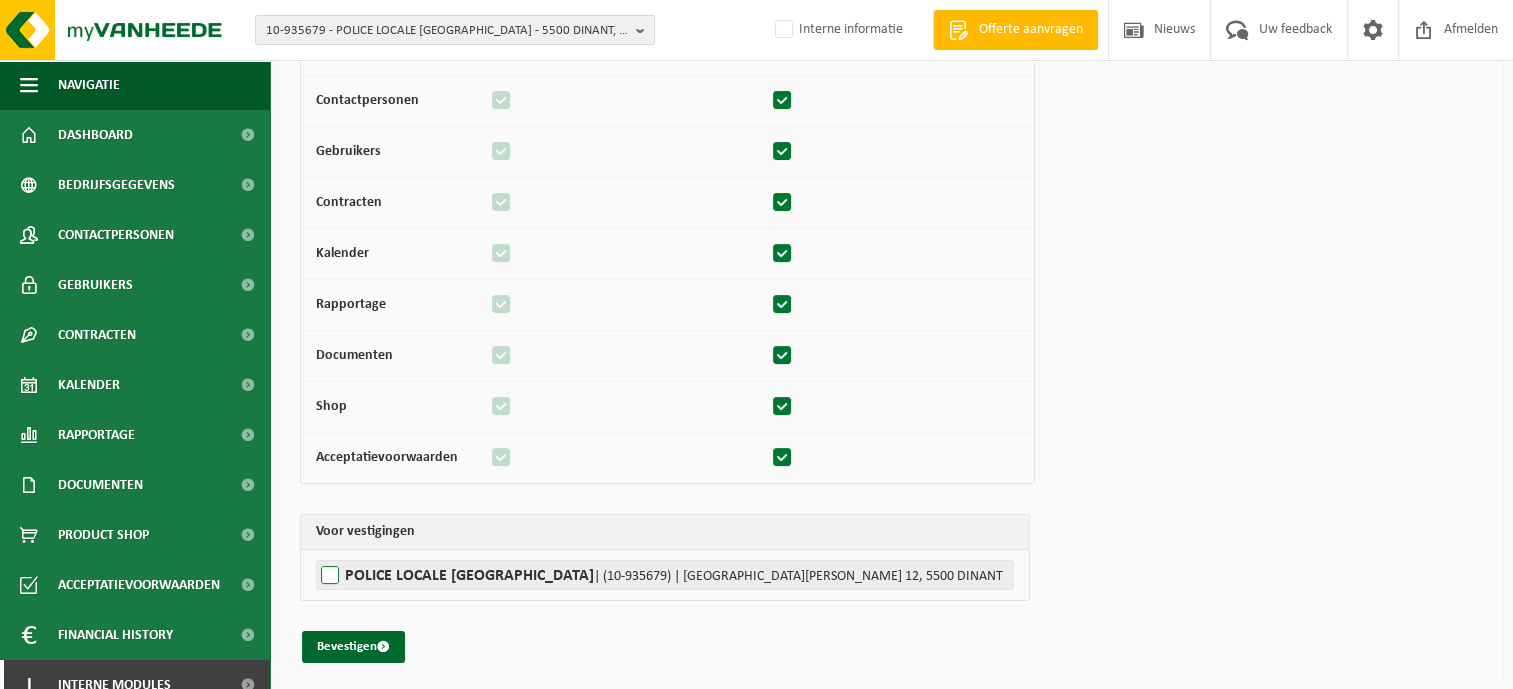 click on "POLICE LOCALE HAUTE MEUSE  | (10-935679) | RUE EMILE BOURDEAUX 12, 5500 DINANT" at bounding box center (665, 575) 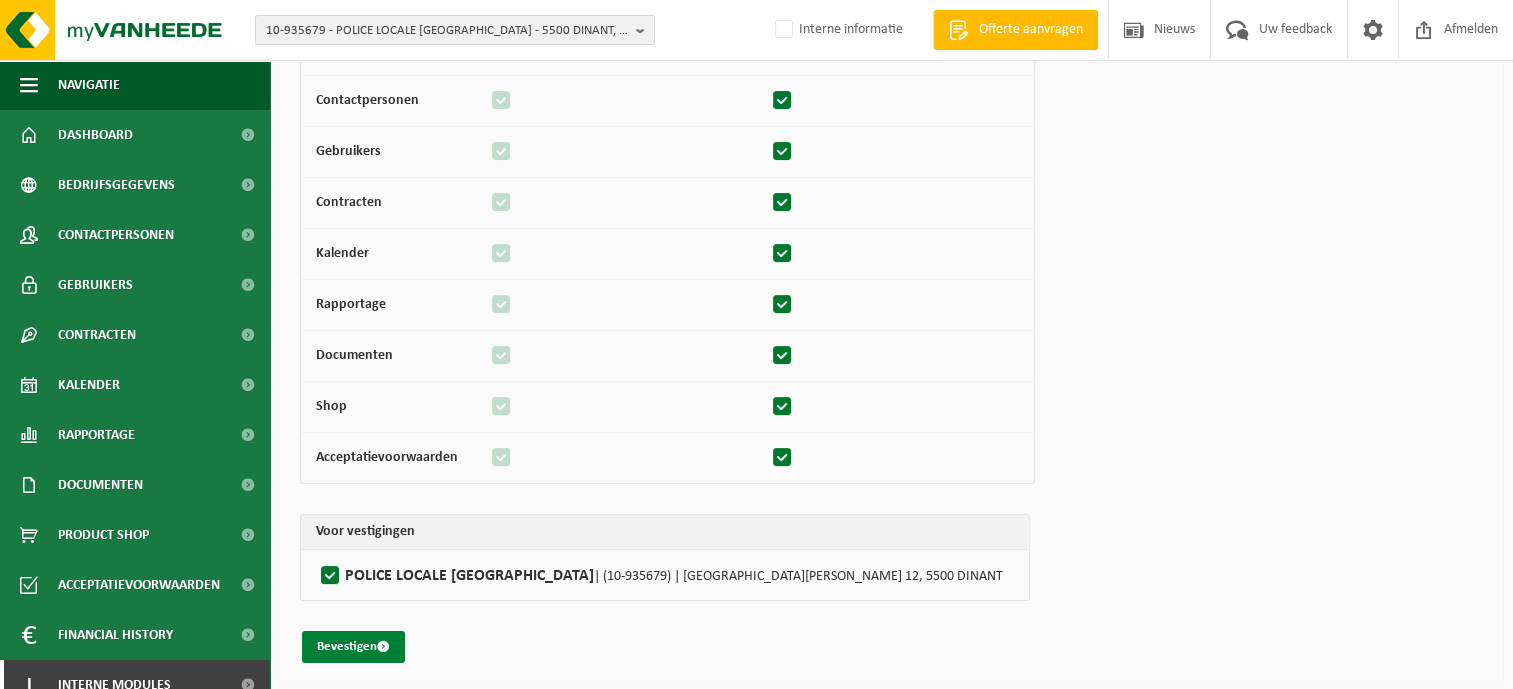click on "Bevestigen" at bounding box center [353, 647] 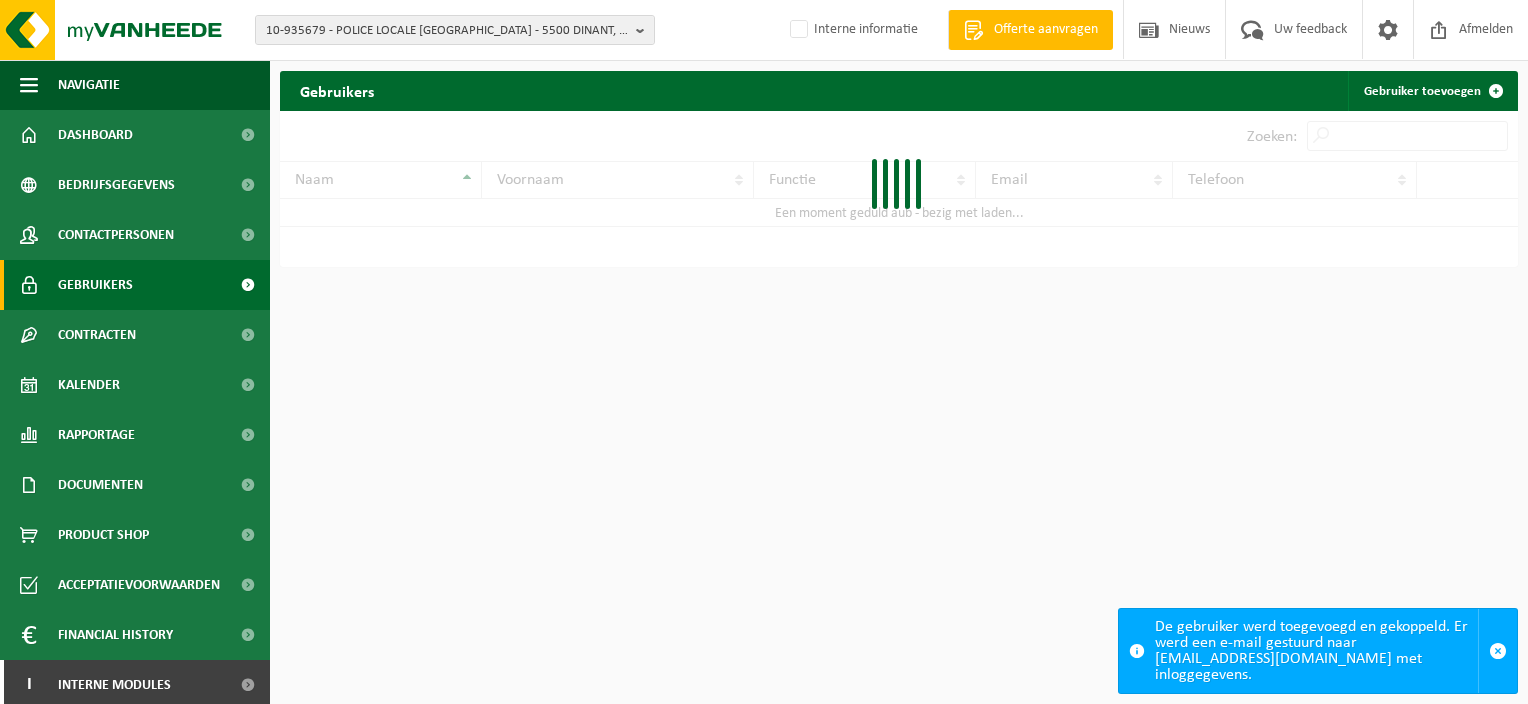 scroll, scrollTop: 0, scrollLeft: 0, axis: both 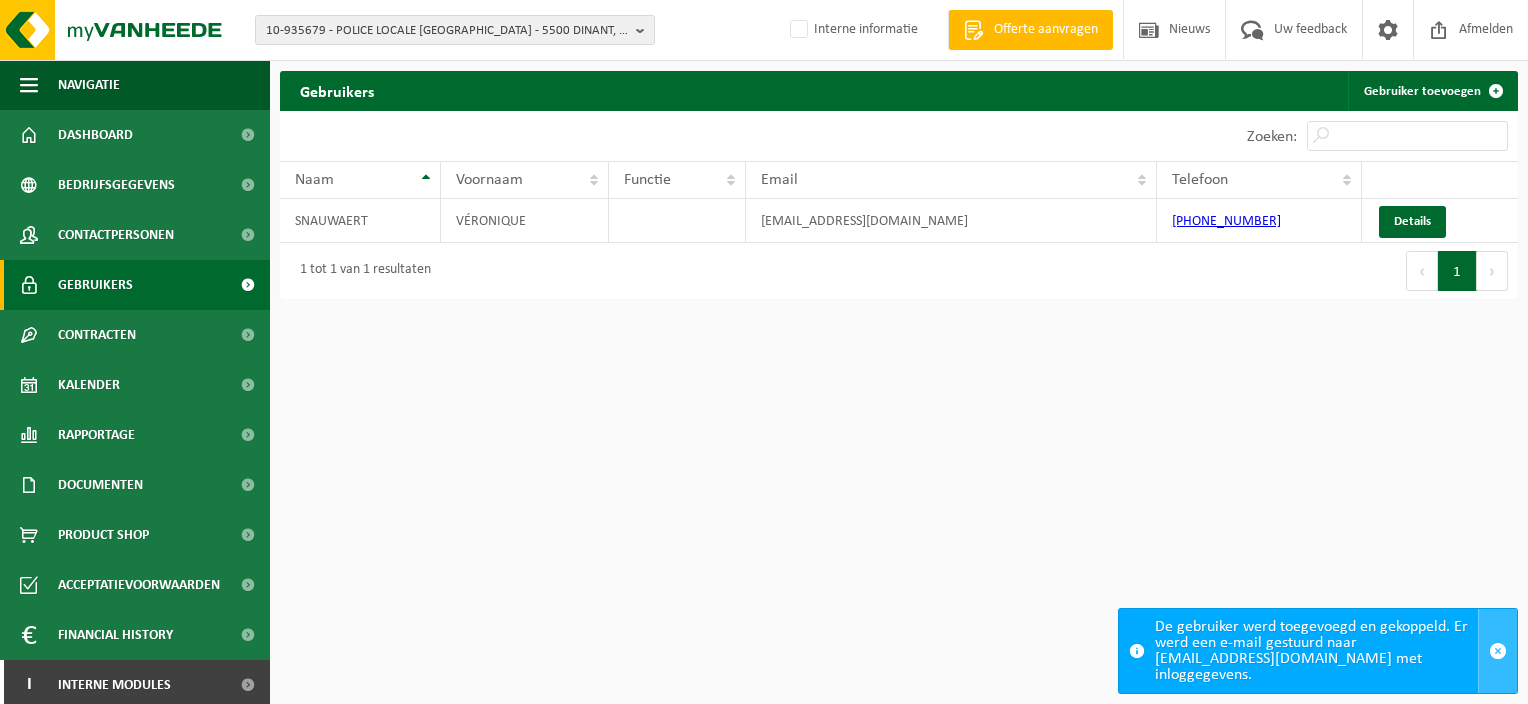 click at bounding box center [1497, 651] 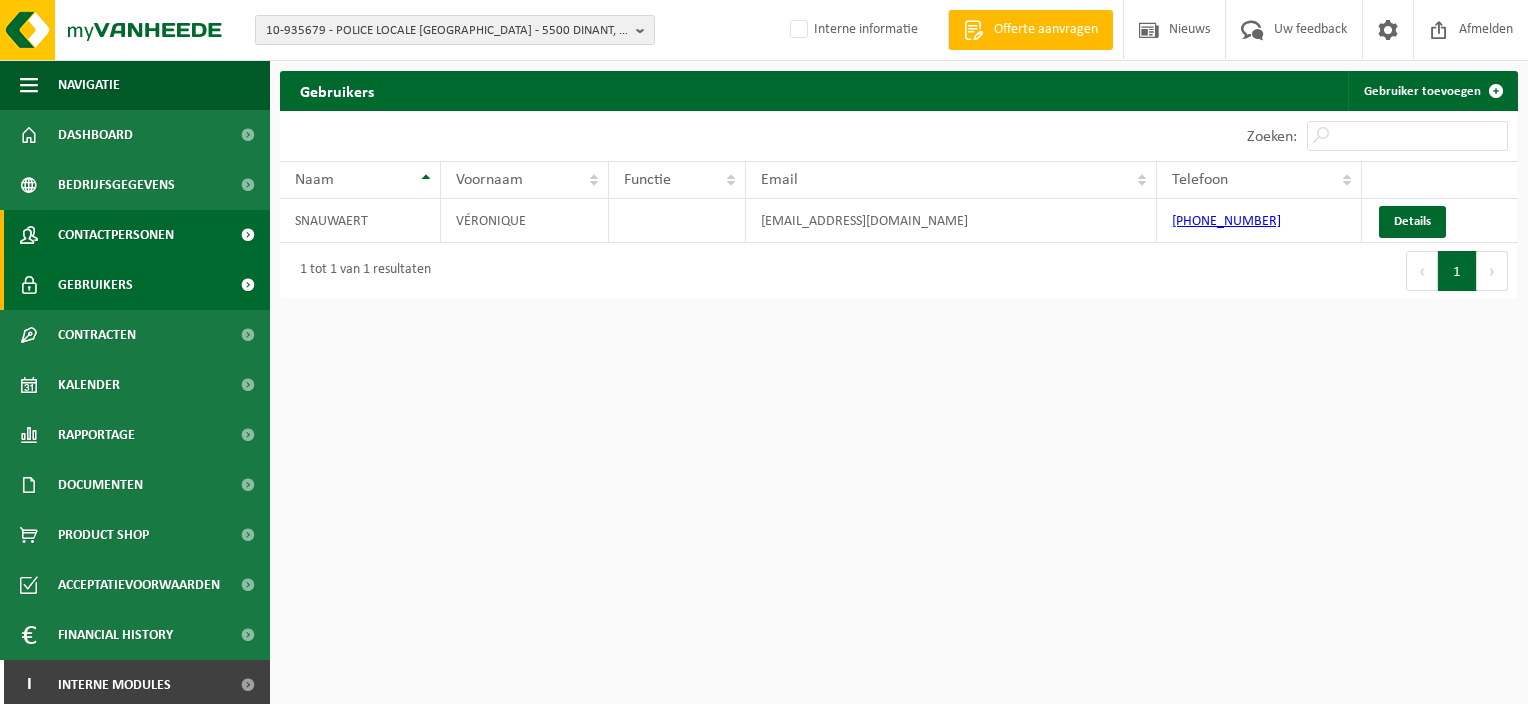 click on "Contactpersonen" at bounding box center [116, 235] 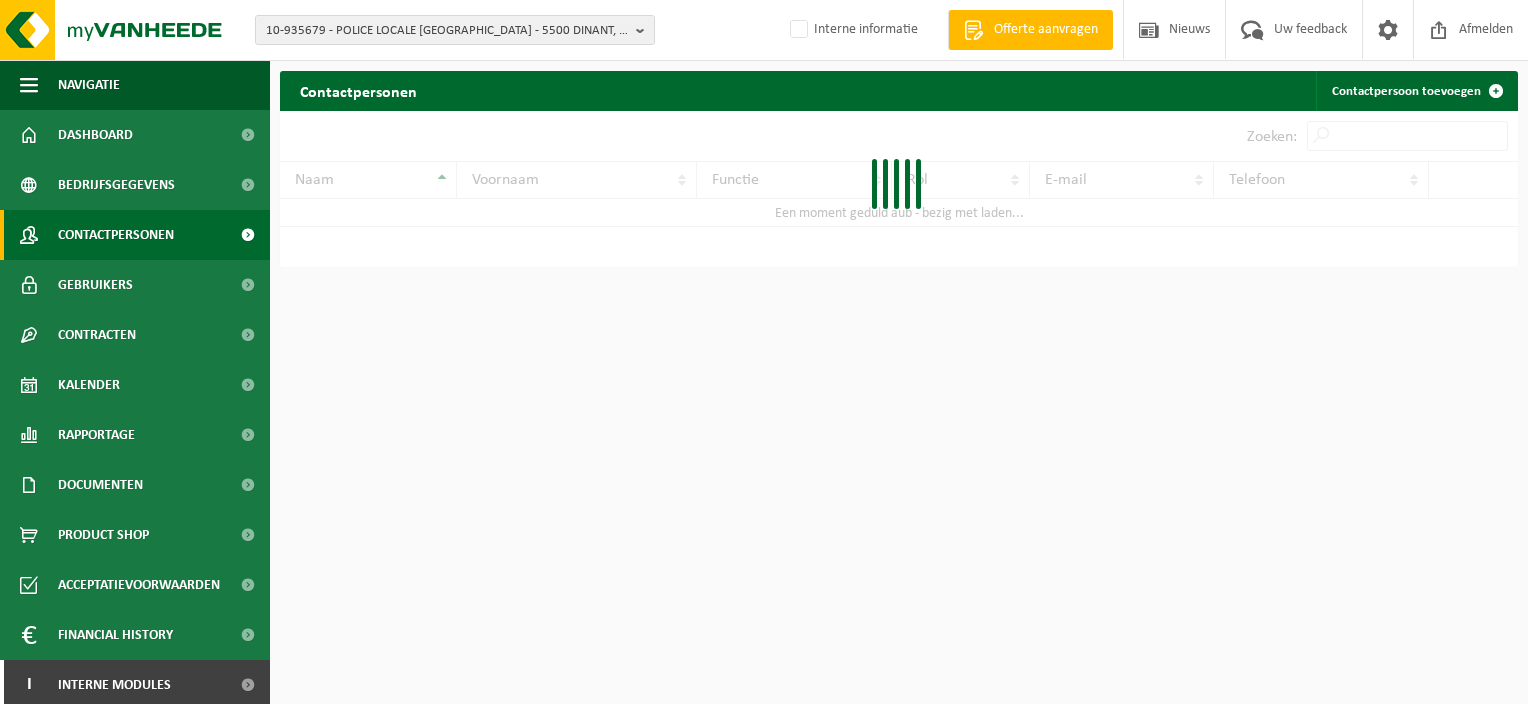 scroll, scrollTop: 0, scrollLeft: 0, axis: both 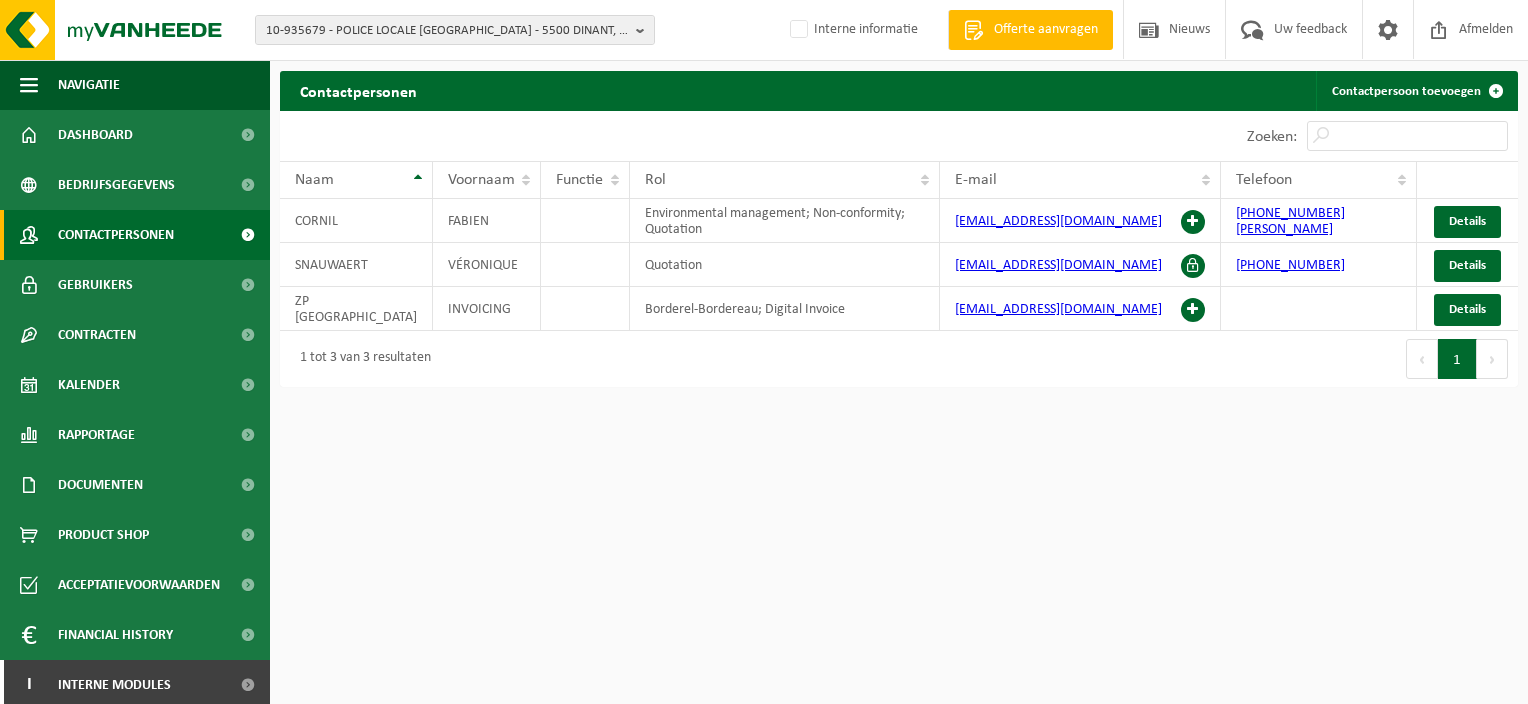 click on "10-935679 - POLICE LOCALE HAUTE MEUSE - 5500 DINANT, RUE EMILE BOURDEAUX 12                           10-935679 - POLICE LOCALE HAUTE MEUSE - 5500 DINANT, RUE EMILE BOURDEAUX 12                                         Interne informatie      Welkom  AURÉLIE YSEUX         Offerte aanvragen         Nieuws         Uw feedback               Afmelden                     Navigatie                 Offerte aanvragen         Nieuws         Uw feedback               Afmelden                 Dashboard               Bedrijfsgegevens               Contactpersonen               Gebruikers               Contracten               Actieve contracten             Historiek contracten                 Kalender               Rapportage               In grafiekvorm             In lijstvorm                 Documenten               Facturen             Documenten                 Product Shop               Acceptatievoorwaarden               Financial History               In grafiekvorm" at bounding box center [764, 352] 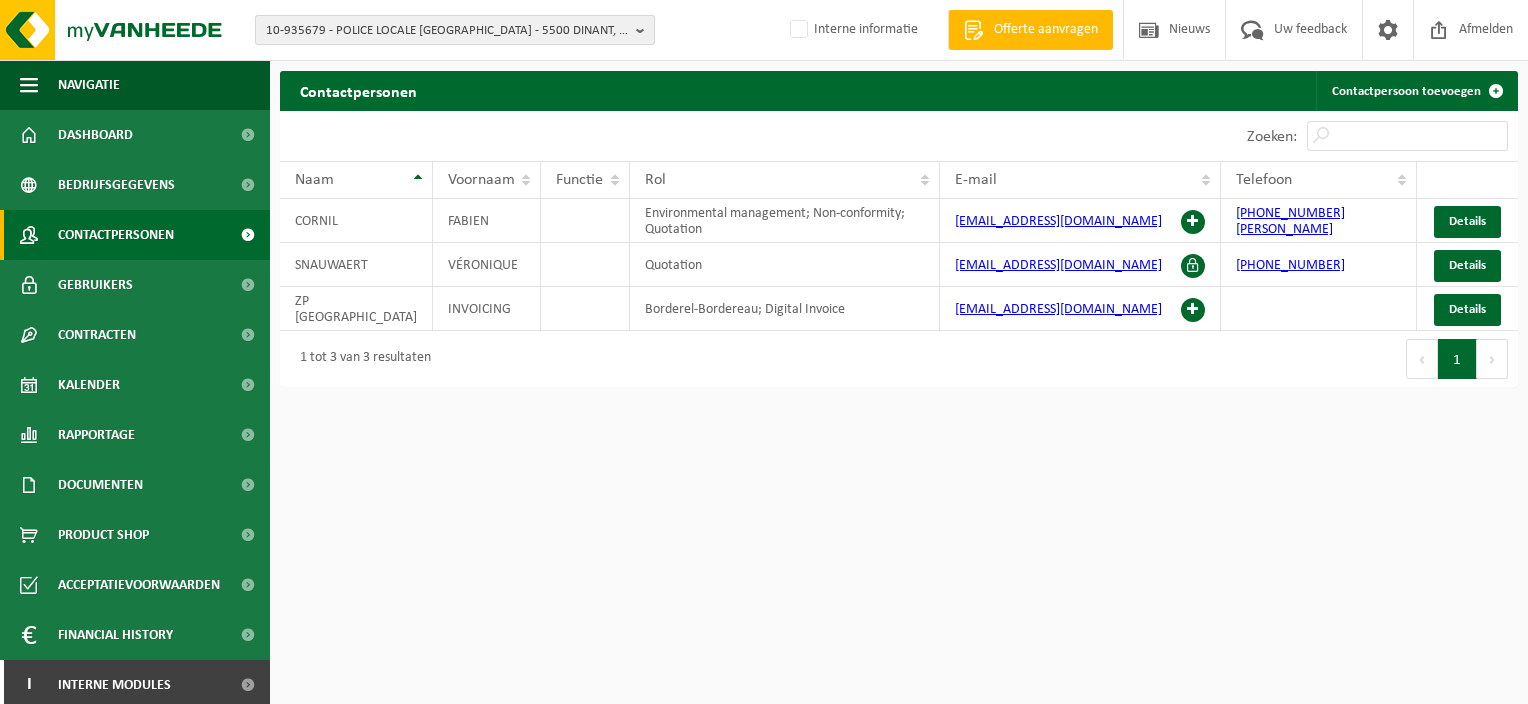click on "10-935679 - POLICE LOCALE [GEOGRAPHIC_DATA] - 5500 DINANT, [STREET_ADDRESS][PERSON_NAME]" at bounding box center [447, 31] 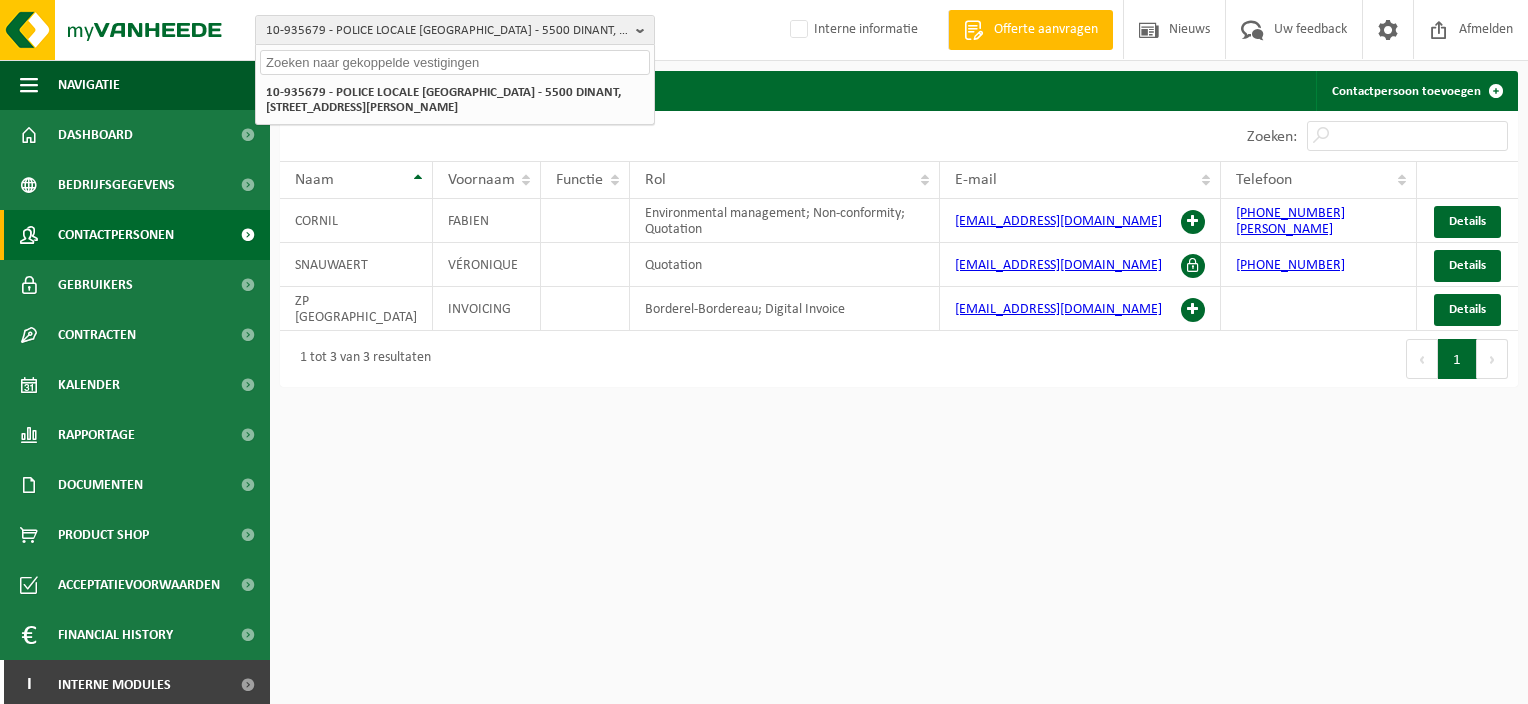 click at bounding box center (455, 62) 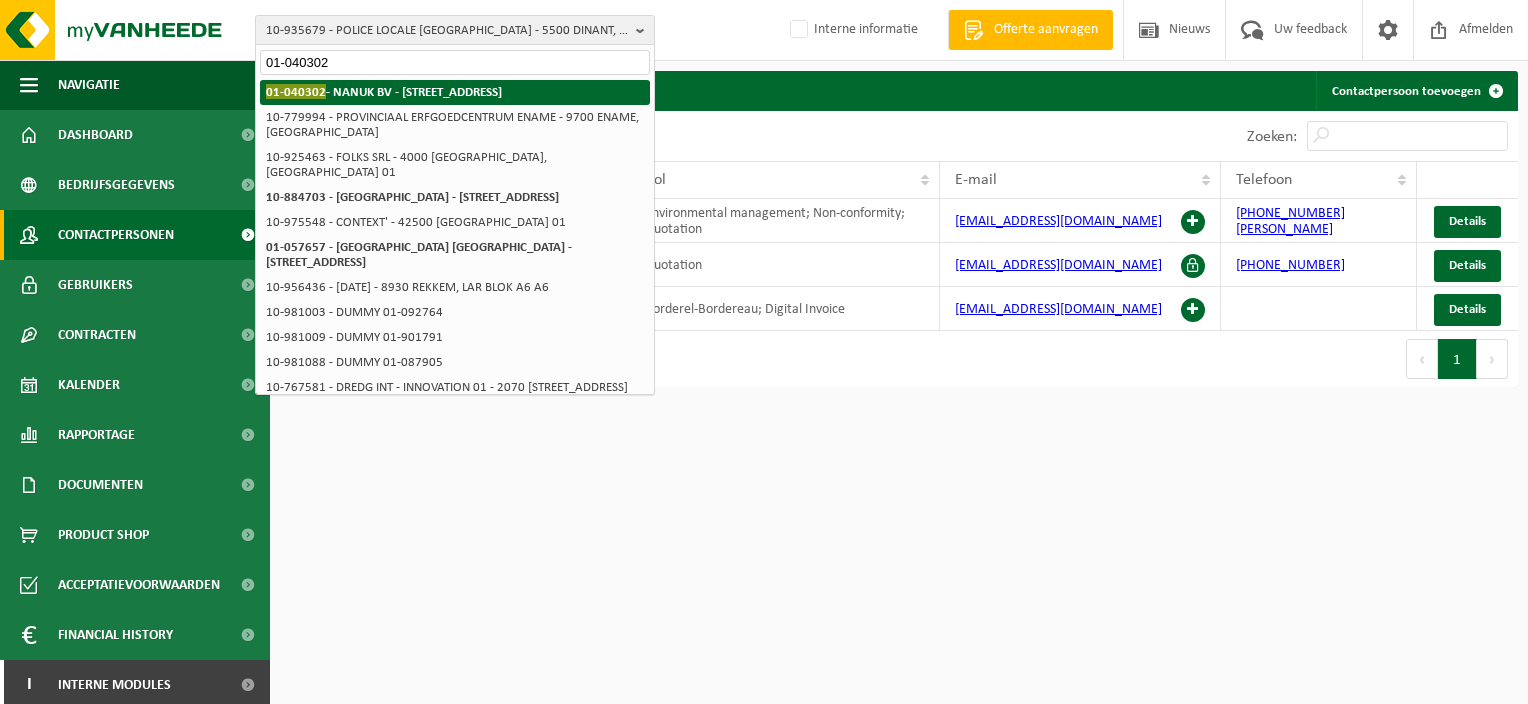 type on "01-040302" 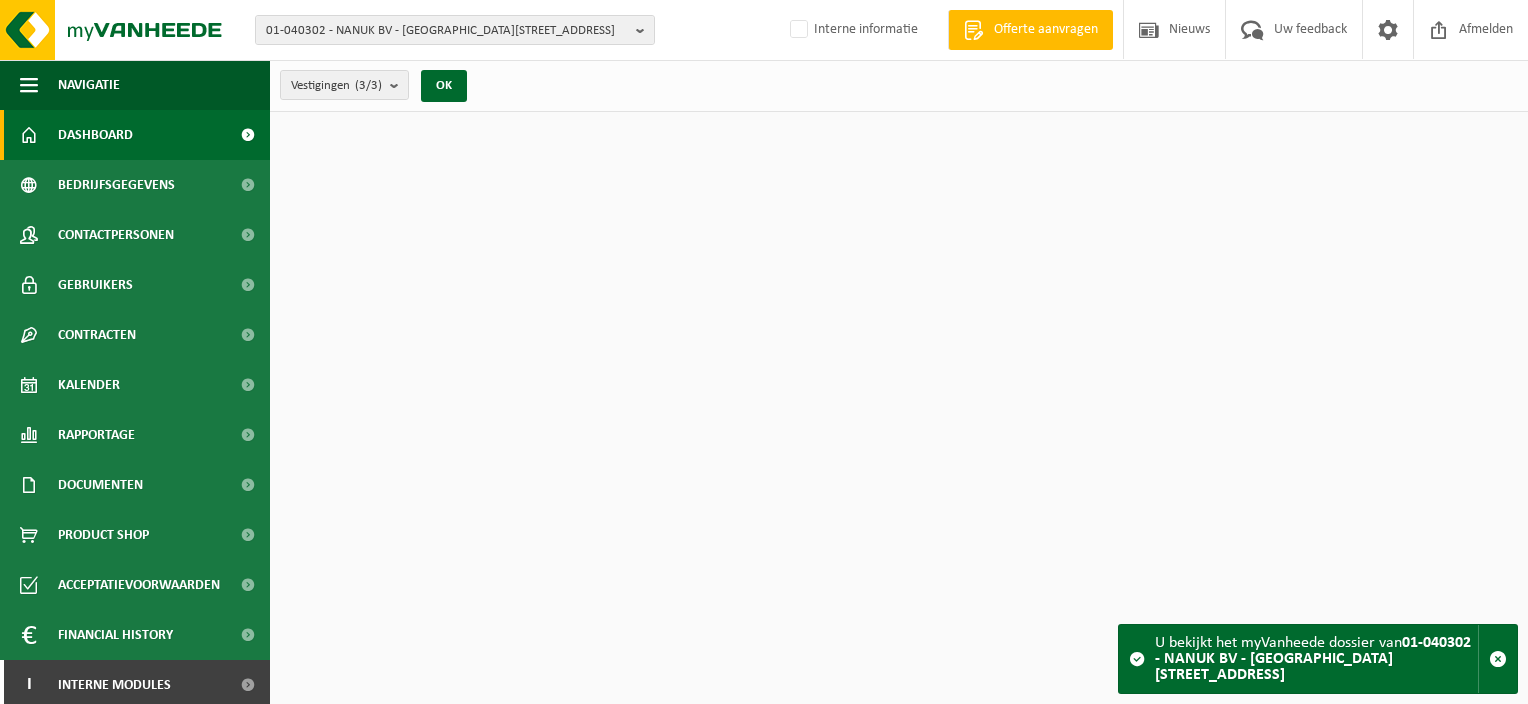 scroll, scrollTop: 0, scrollLeft: 0, axis: both 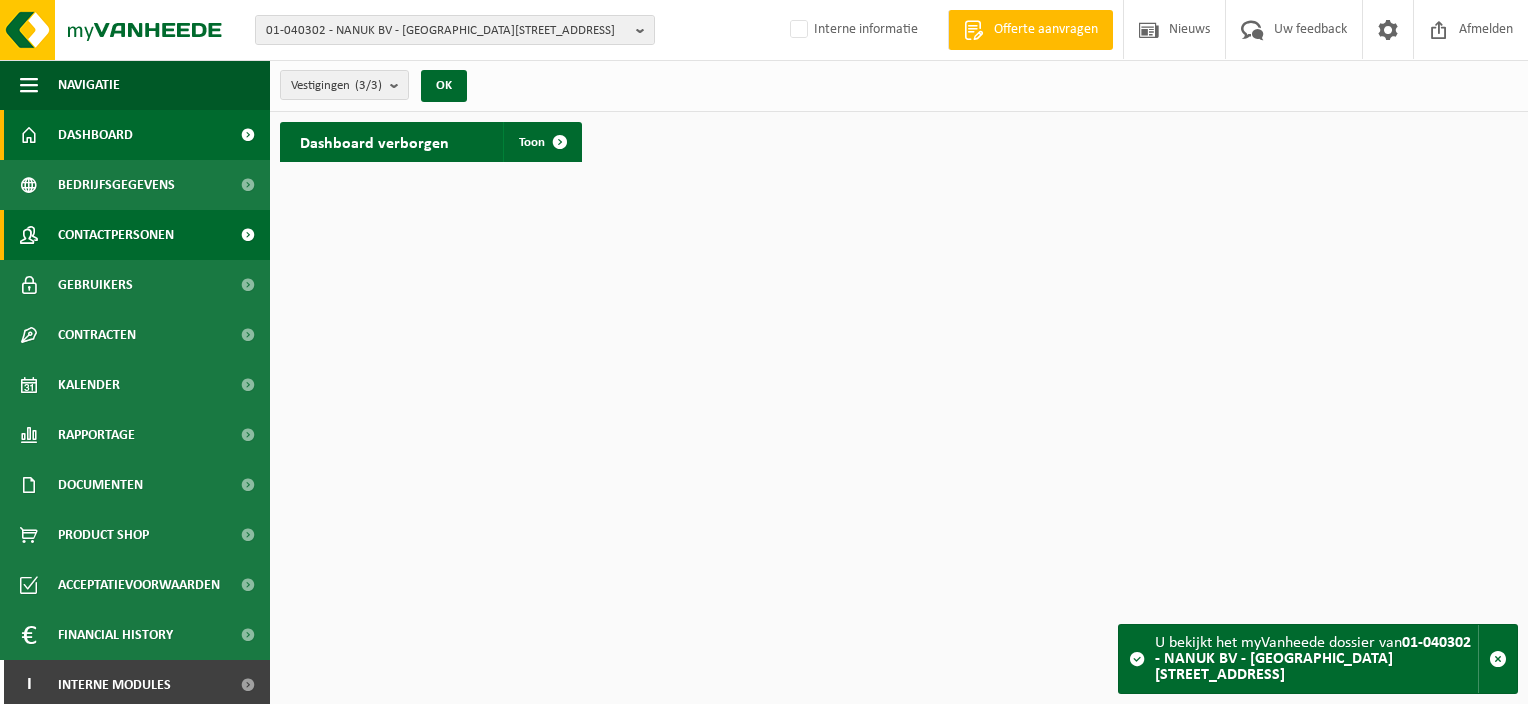 click on "Contactpersonen" at bounding box center [116, 235] 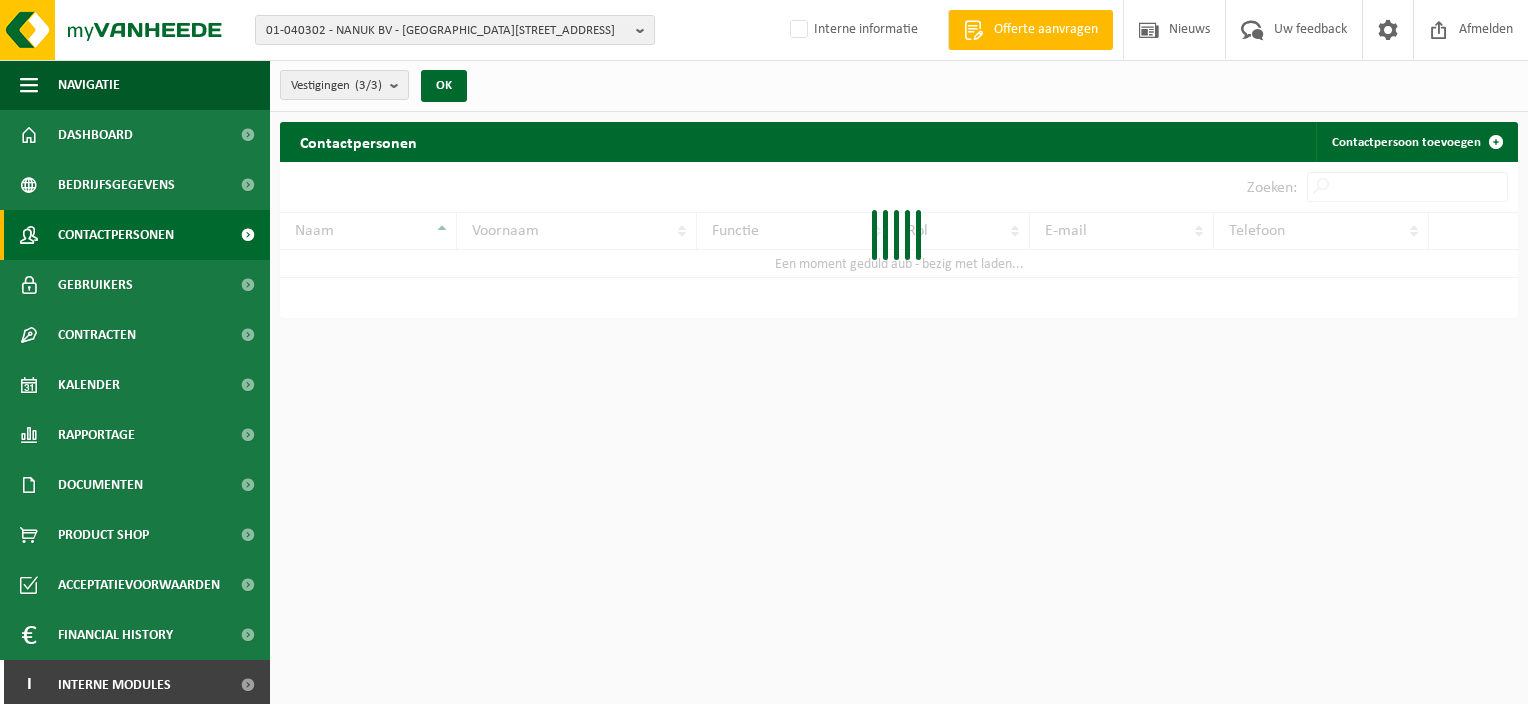scroll, scrollTop: 0, scrollLeft: 0, axis: both 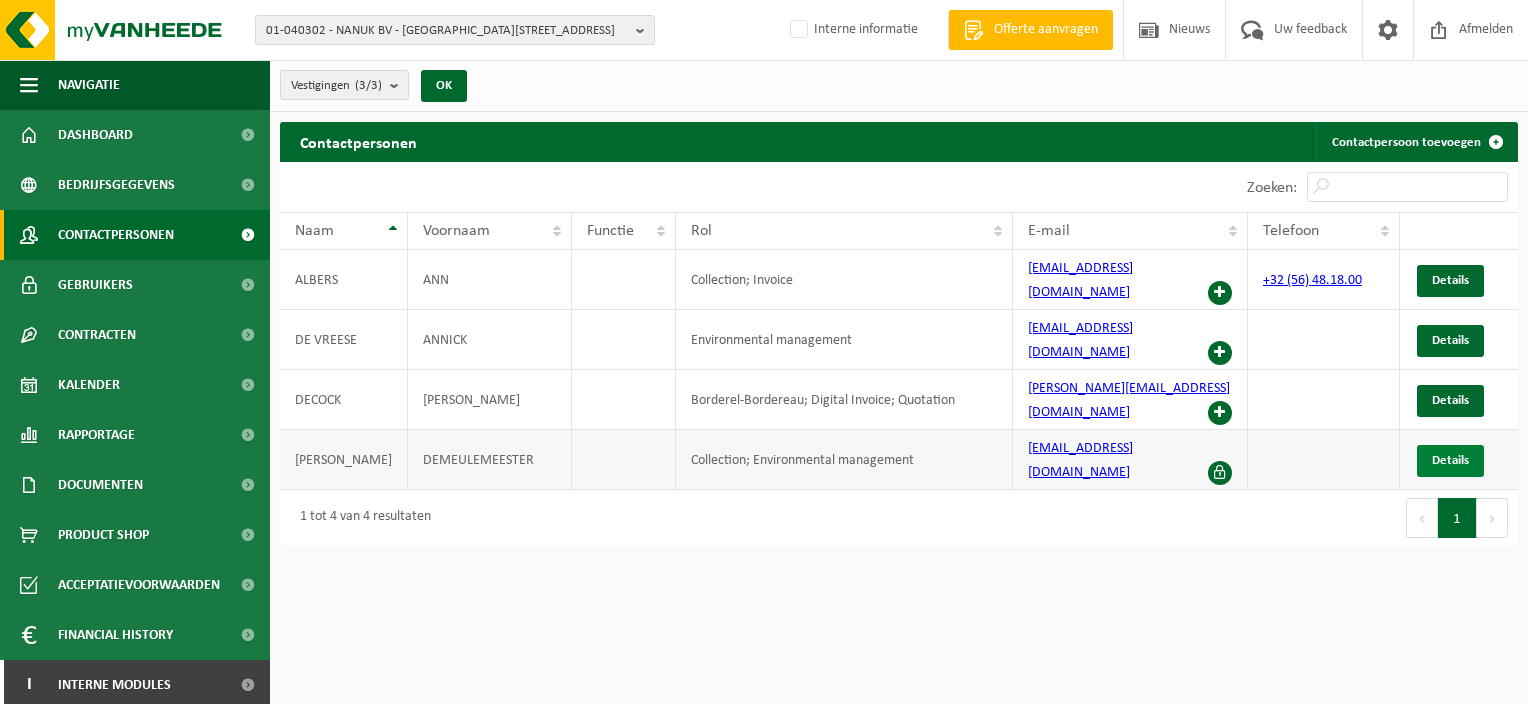click on "Details" at bounding box center [1450, 461] 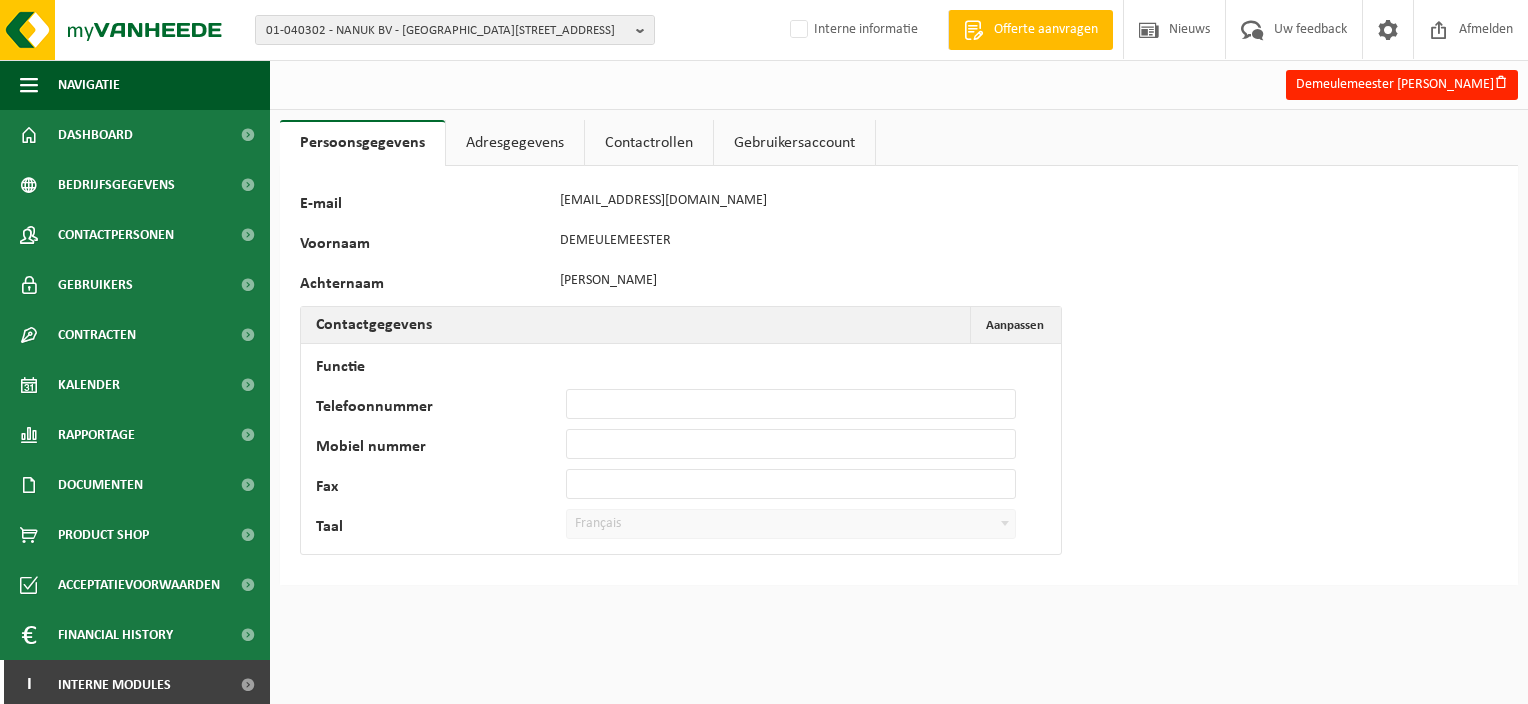 scroll, scrollTop: 0, scrollLeft: 0, axis: both 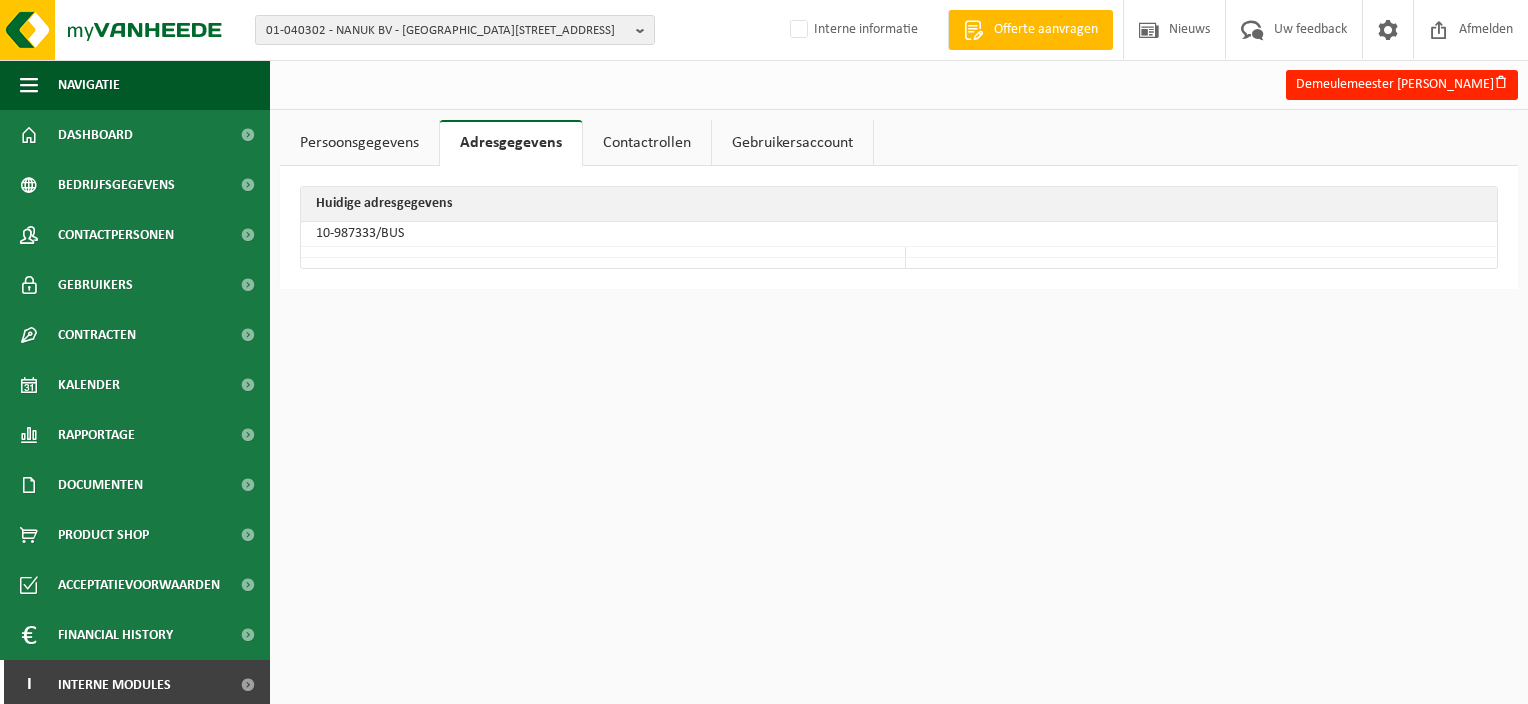 click on "Contactrollen" at bounding box center [647, 143] 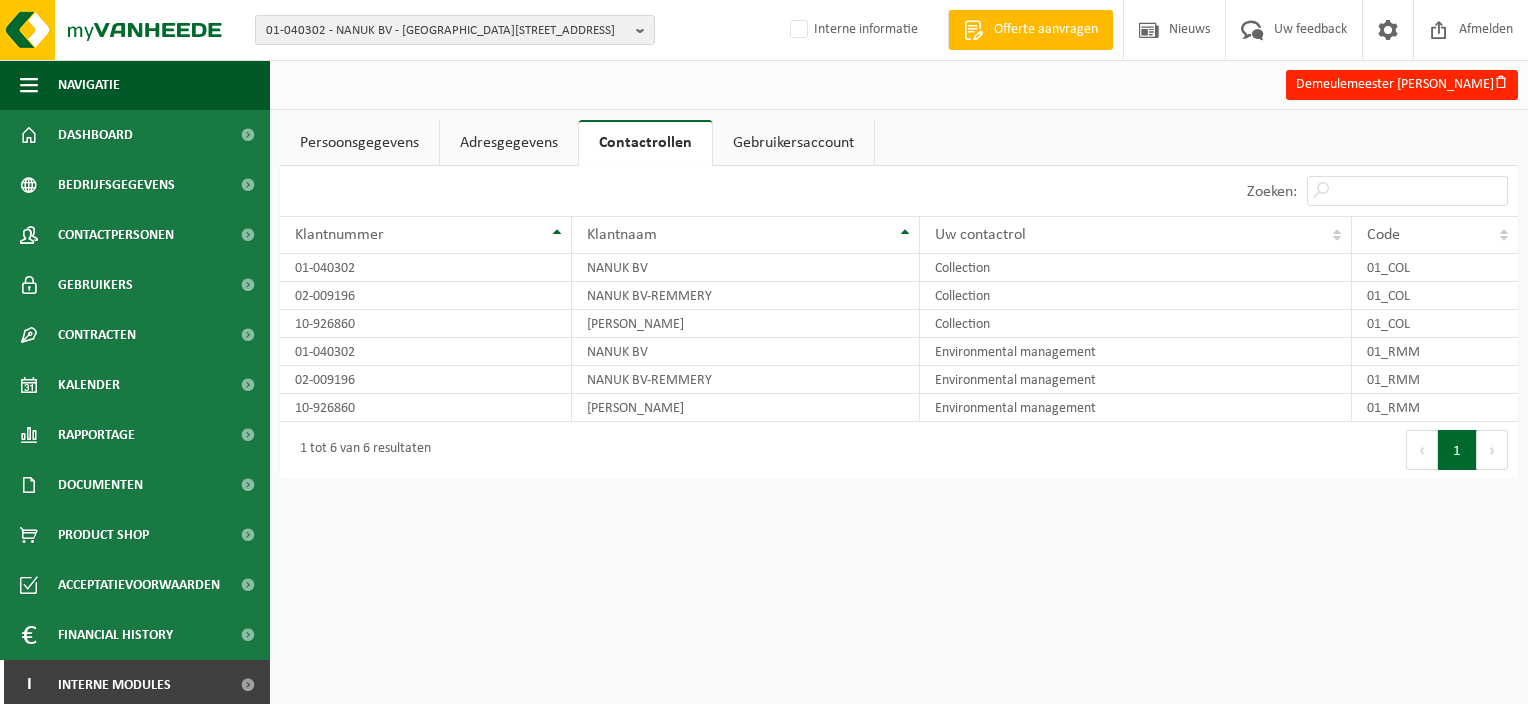 click on "Persoonsgegevens" at bounding box center (359, 143) 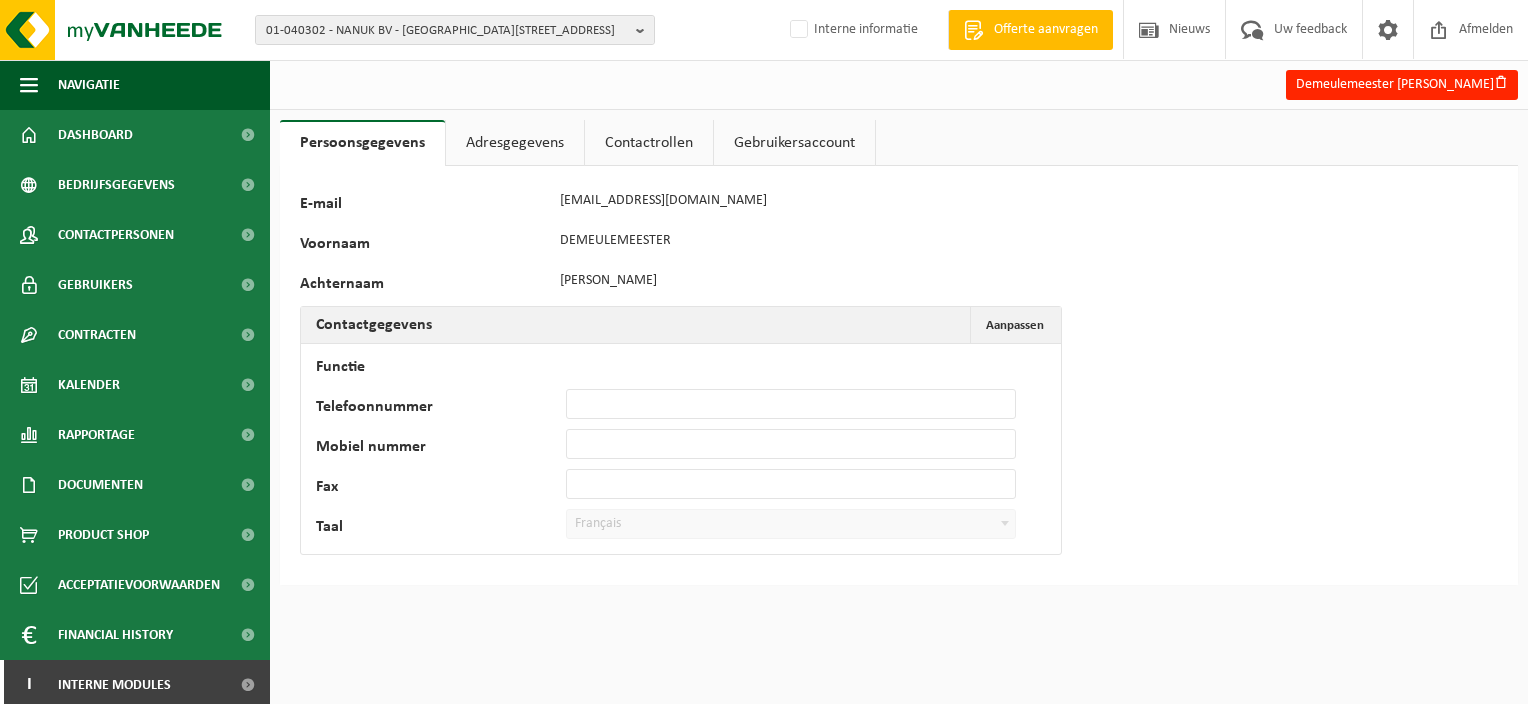 click on "Adresgegevens" at bounding box center (515, 143) 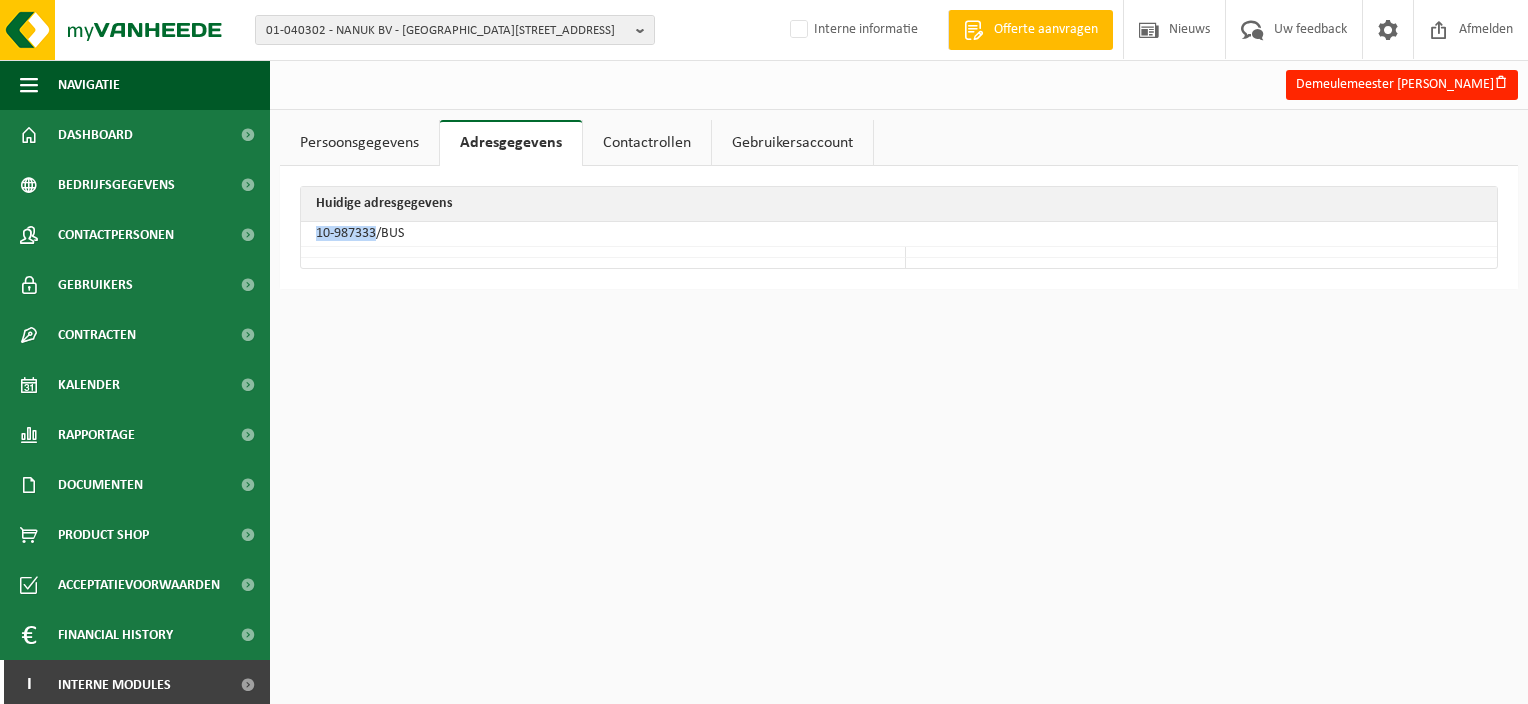 drag, startPoint x: 316, startPoint y: 234, endPoint x: 376, endPoint y: 231, distance: 60.074955 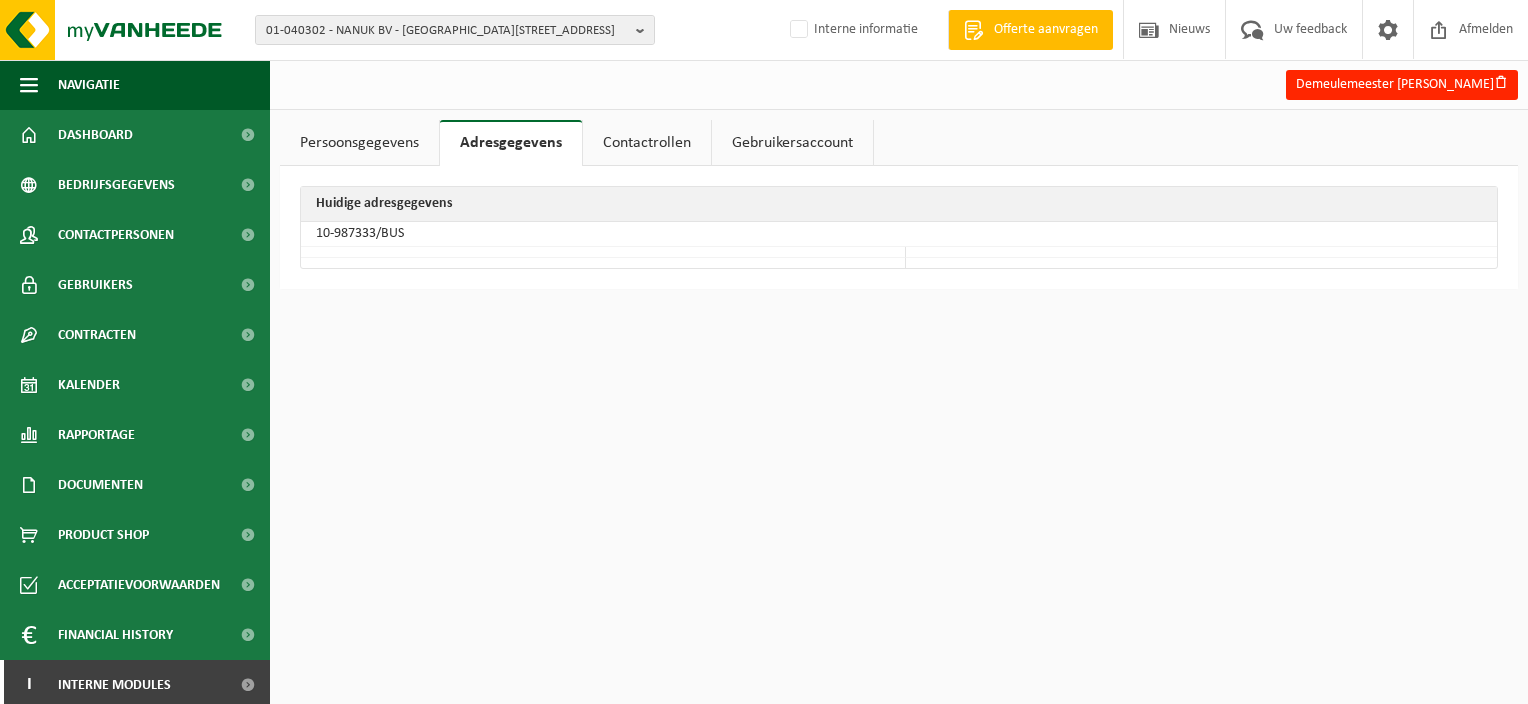 click on "01-040302 - NANUK BV - 7700 MOUSCRON, RUE DES GARENNES 10                           01-040302 - NANUK BV - 7700 MOUSCRON, RUE DES GARENNES 10 10-926860 - NANUK - DEVAGEL - 7700 MOESKROEN, WARANDENSTRAAT 12 02-009196 - NANUK BV-REMMERY - 8880 LEDEGEM, BOONHOEK 22                                         Interne informatie      Welkom  AURÉLIE YSEUX         Offerte aanvragen         Nieuws         Uw feedback               Afmelden                     Navigatie                 Offerte aanvragen         Nieuws         Uw feedback               Afmelden                 Dashboard               Bedrijfsgegevens               Contactpersonen               Gebruikers               Contracten               Actieve contracten             Historiek contracten                 Kalender               Rapportage               In grafiekvorm             In lijstvorm                 Documenten               Facturen             Documenten                 Product Shop               Acceptatievoorwaarden" at bounding box center (764, 352) 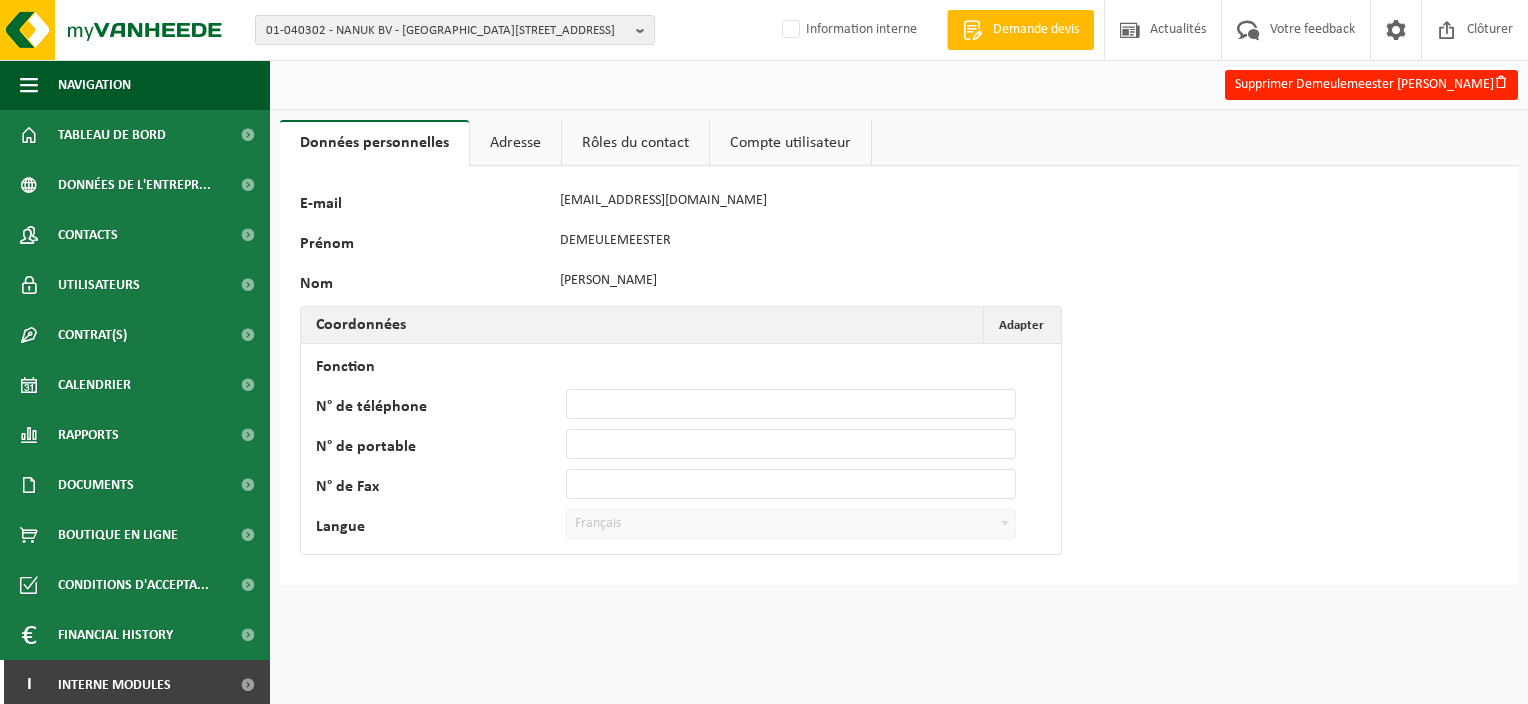 scroll, scrollTop: 0, scrollLeft: 0, axis: both 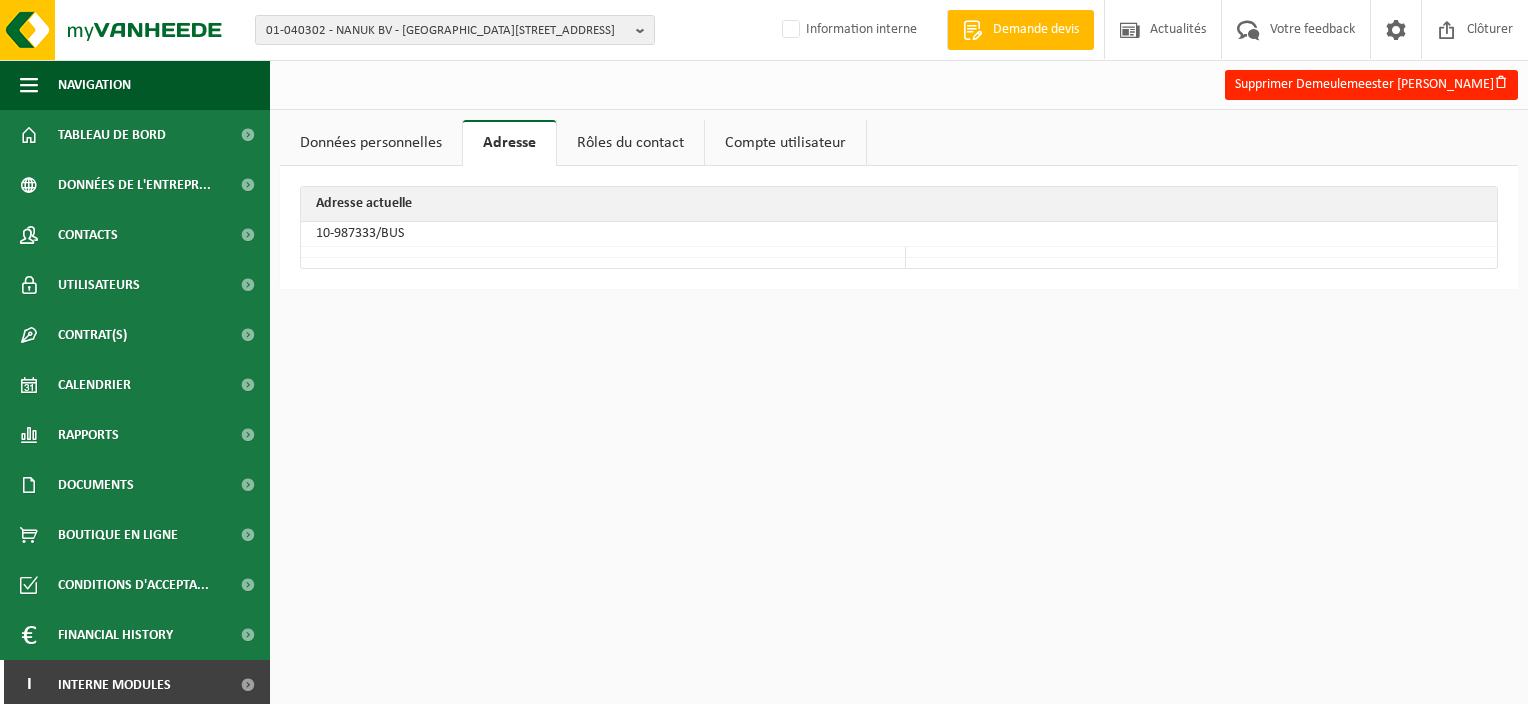 click on "Rôles du contact" at bounding box center [630, 143] 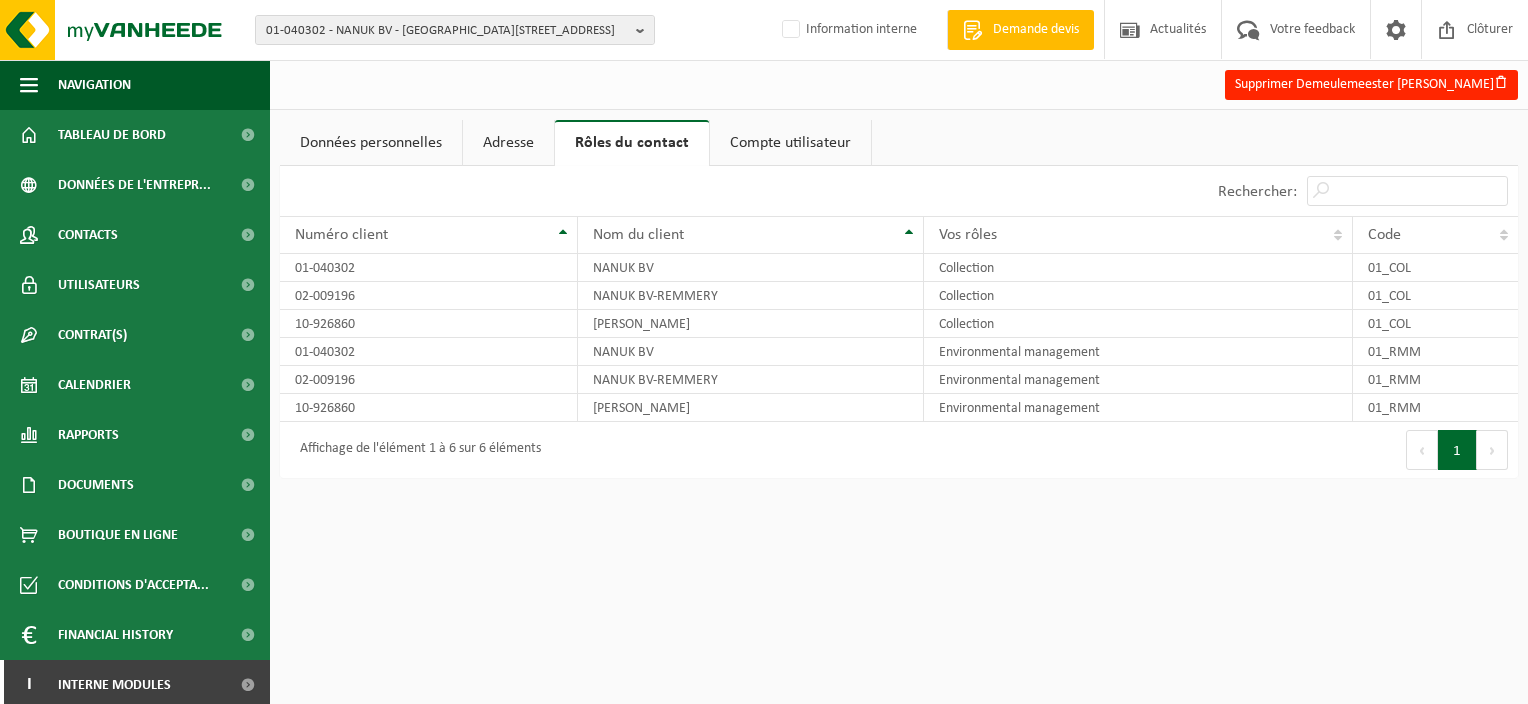click on "Compte utilisateur" at bounding box center (790, 143) 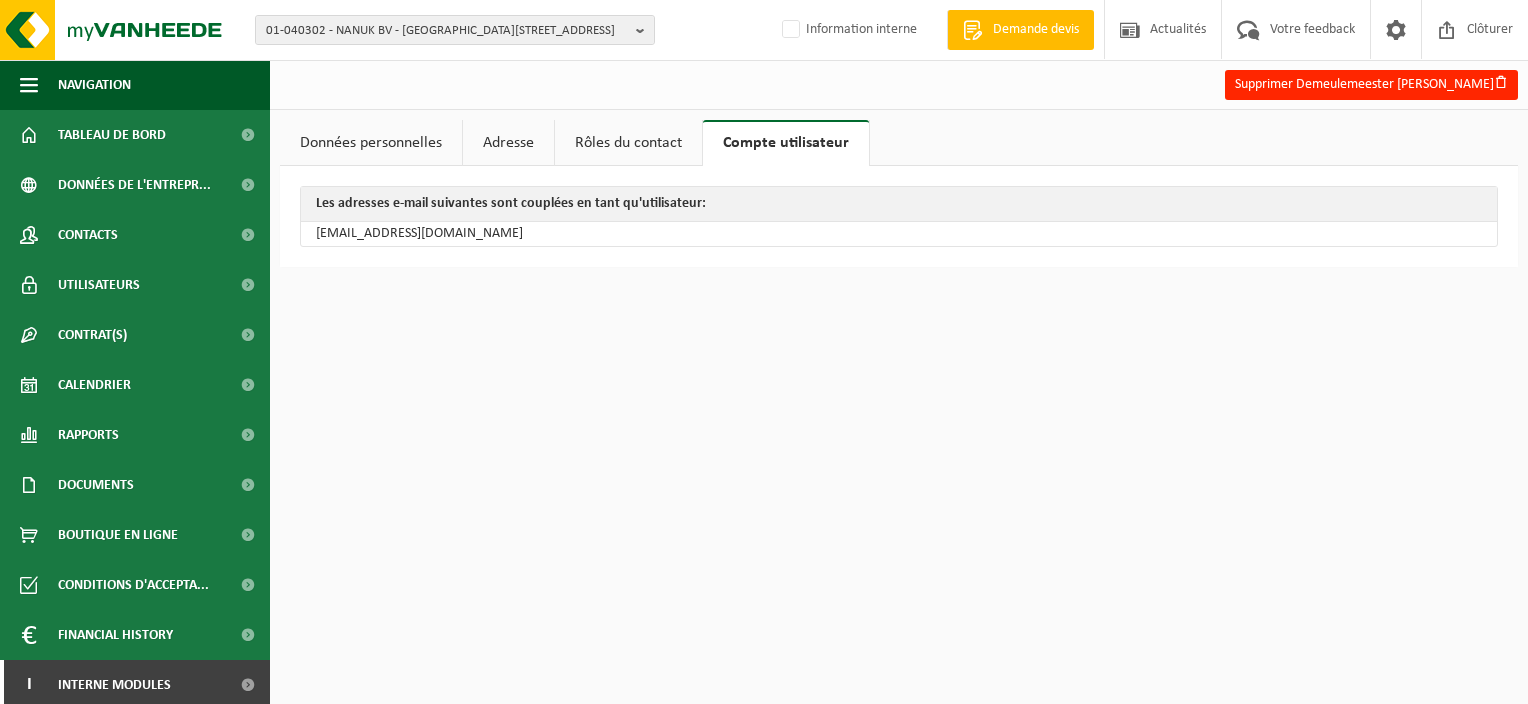 click on "Données personnelles" at bounding box center [371, 143] 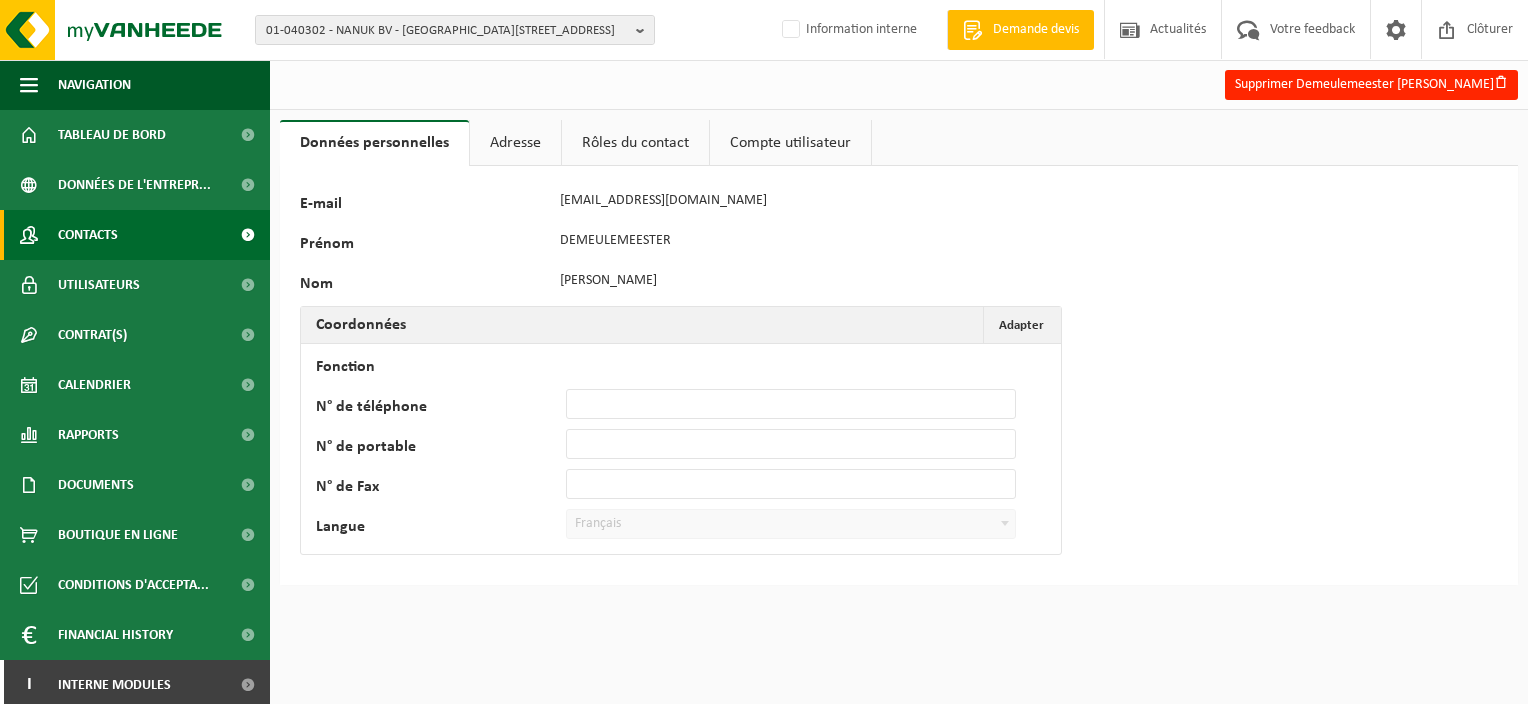 click on "Contacts" at bounding box center [135, 235] 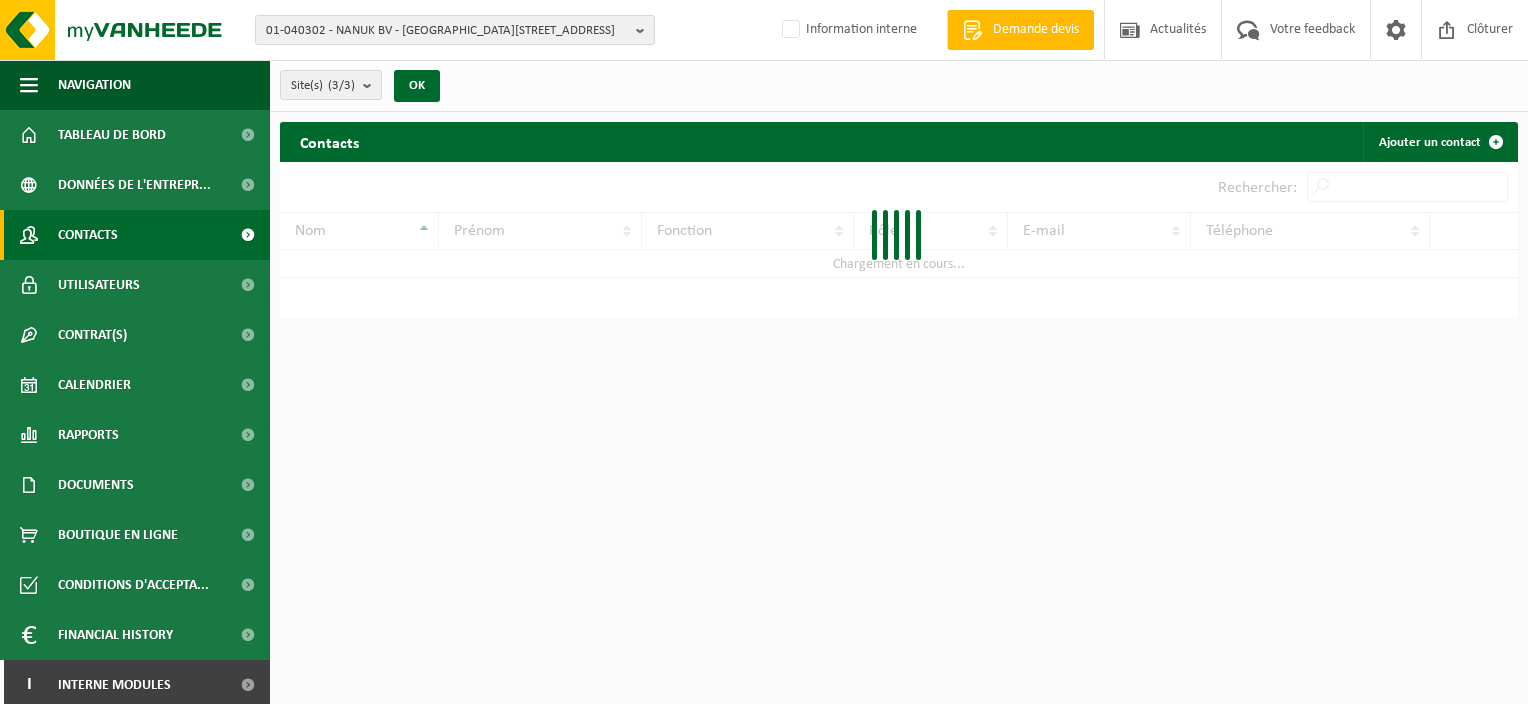 scroll, scrollTop: 0, scrollLeft: 0, axis: both 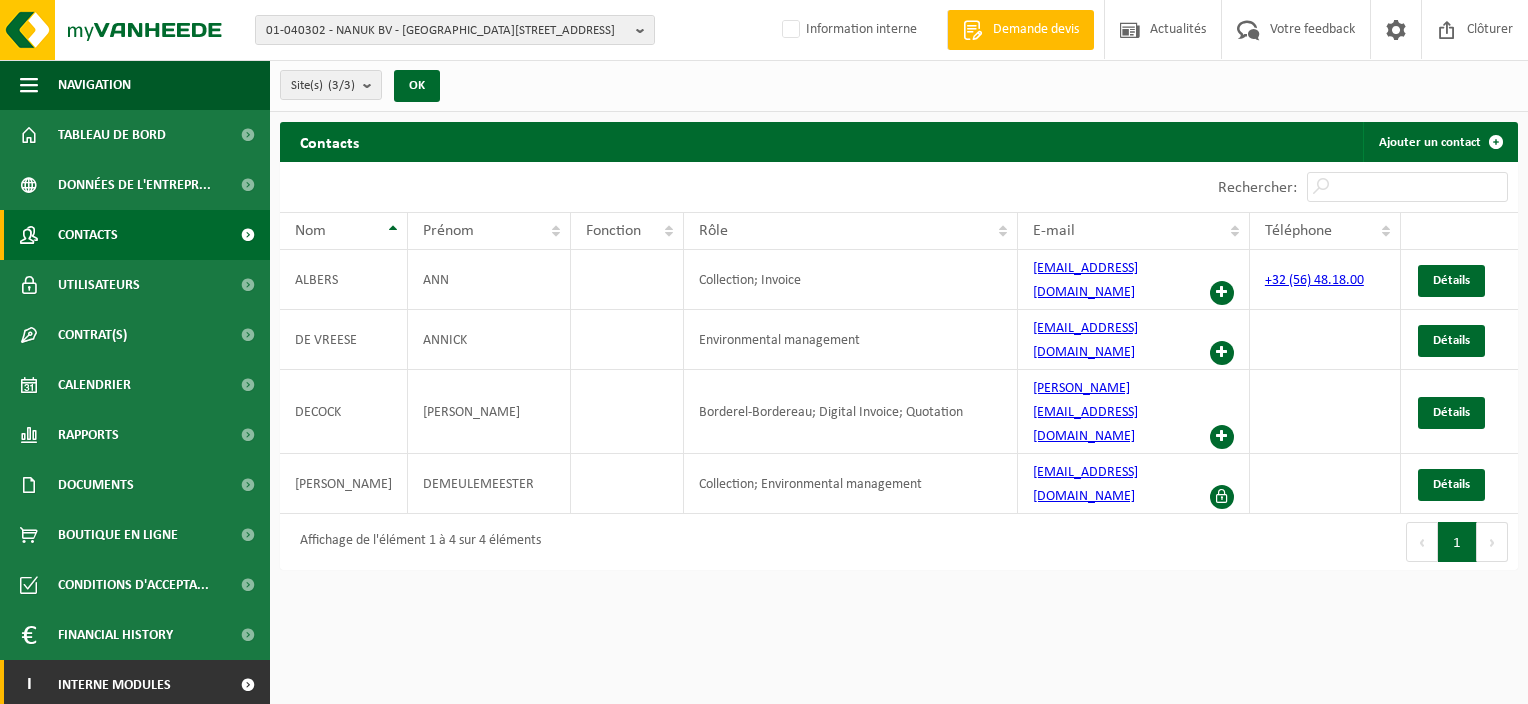 click at bounding box center [247, 685] 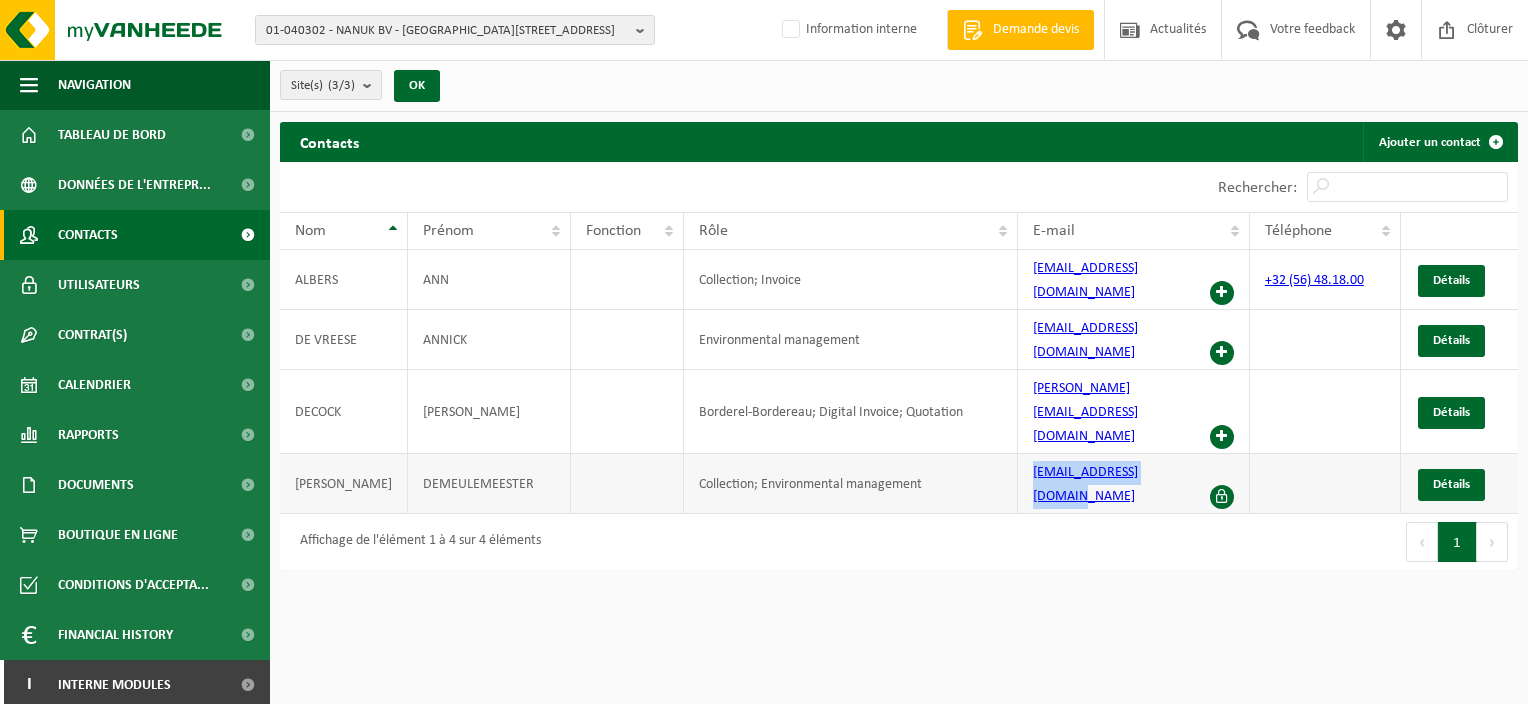drag, startPoint x: 1189, startPoint y: 401, endPoint x: 1022, endPoint y: 405, distance: 167.0479 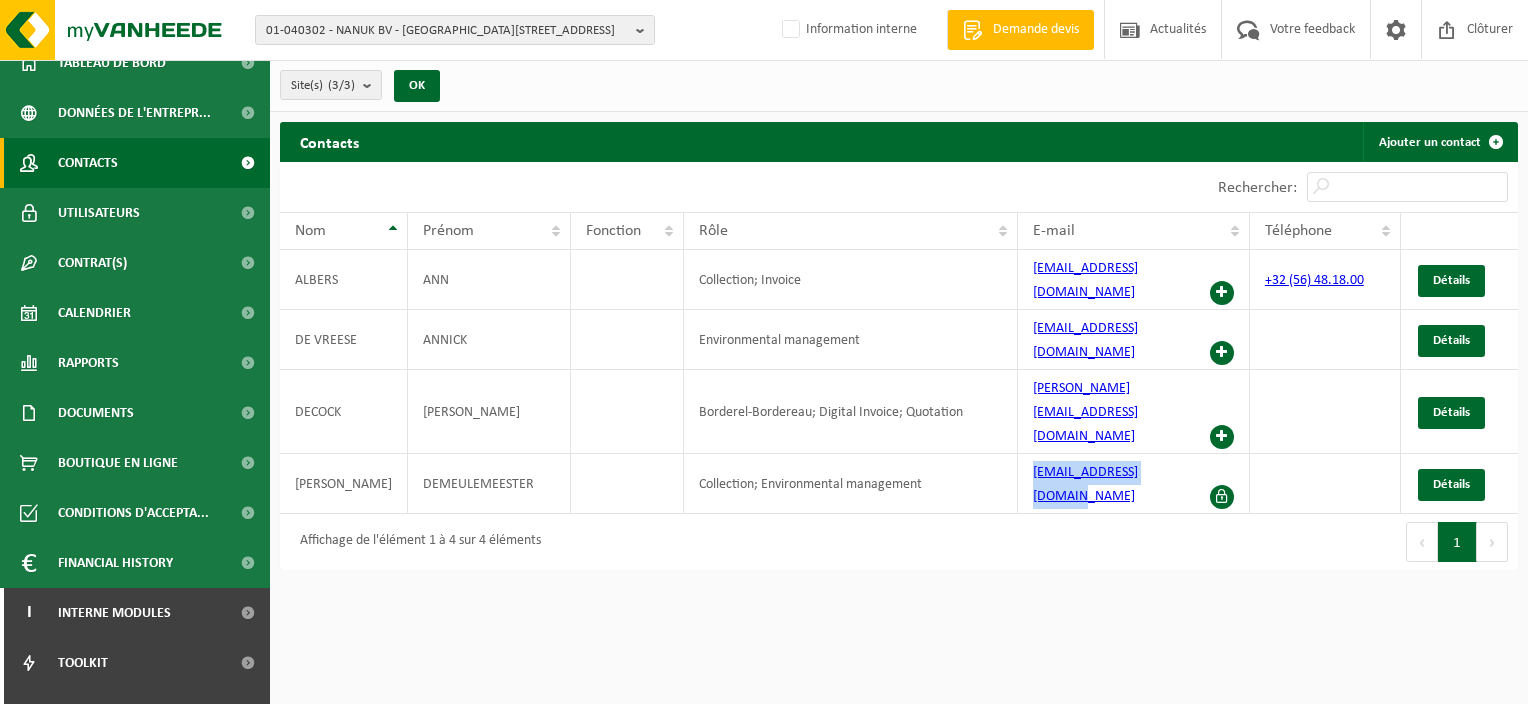 scroll, scrollTop: 306, scrollLeft: 0, axis: vertical 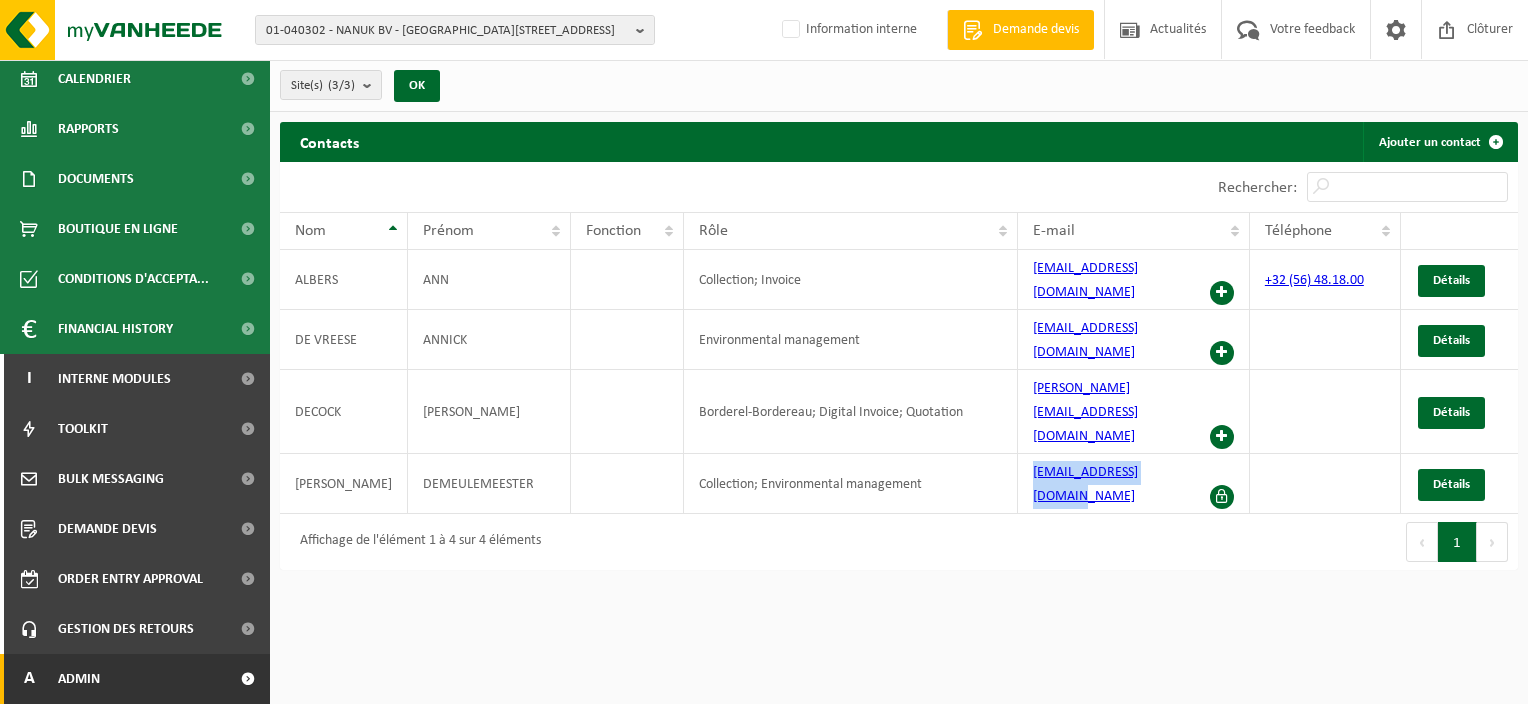 click at bounding box center [247, 679] 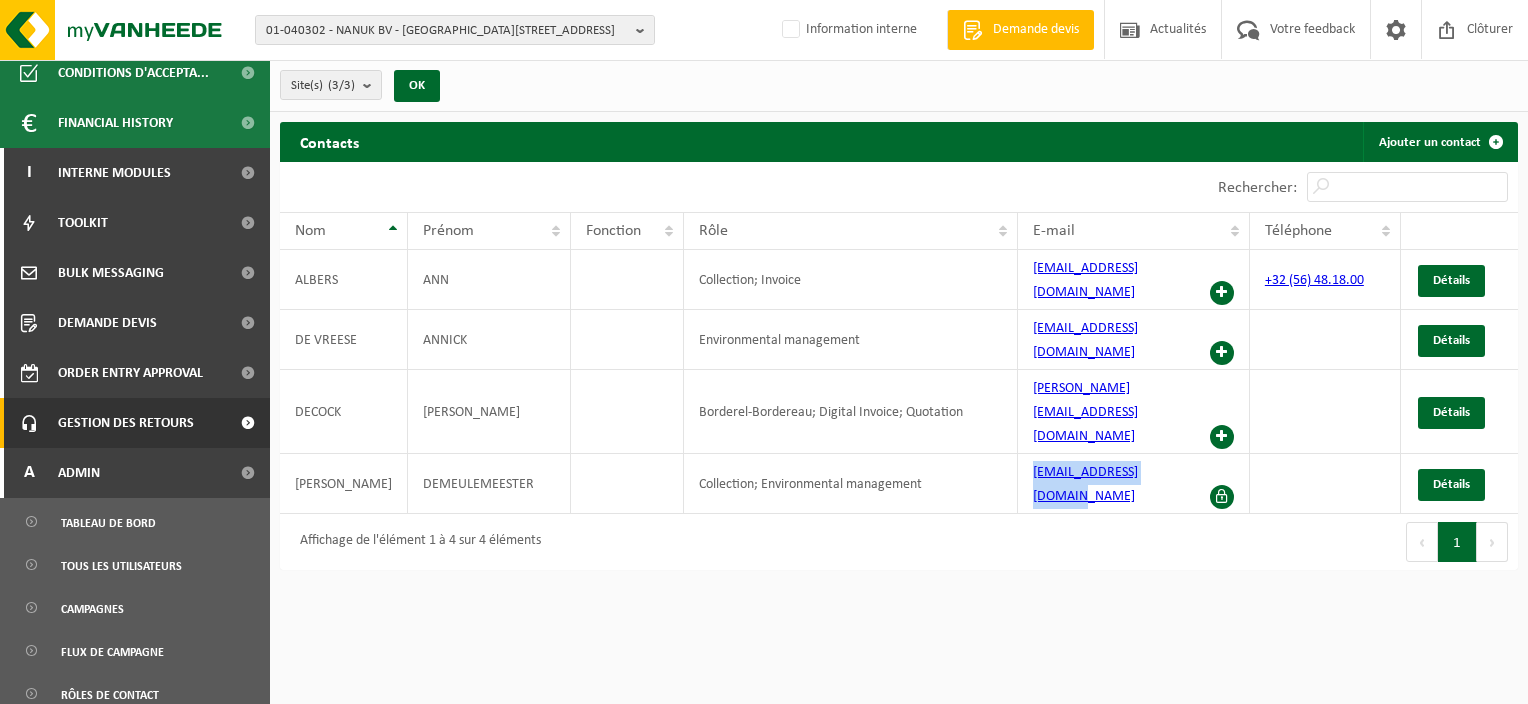 scroll, scrollTop: 606, scrollLeft: 0, axis: vertical 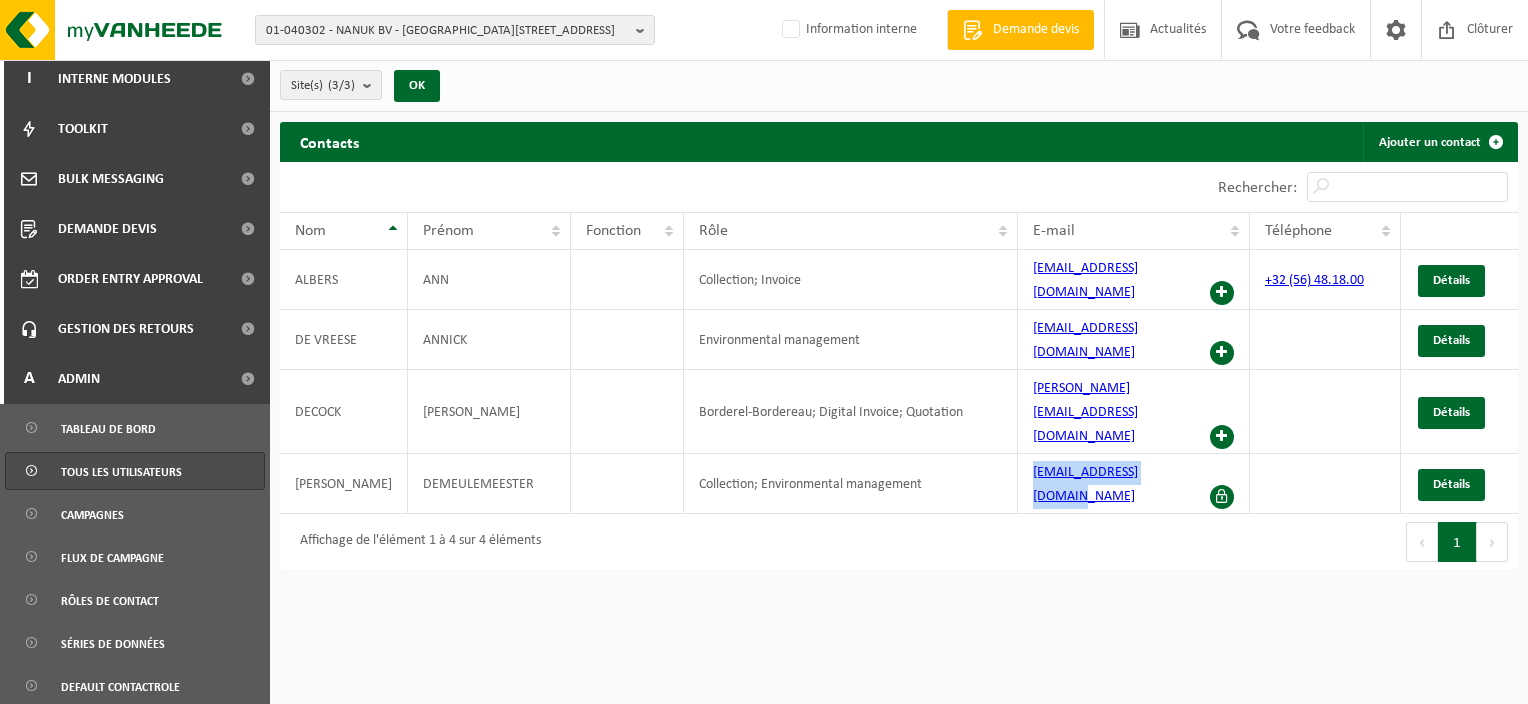 click on "Tous les utilisateurs" at bounding box center (121, 472) 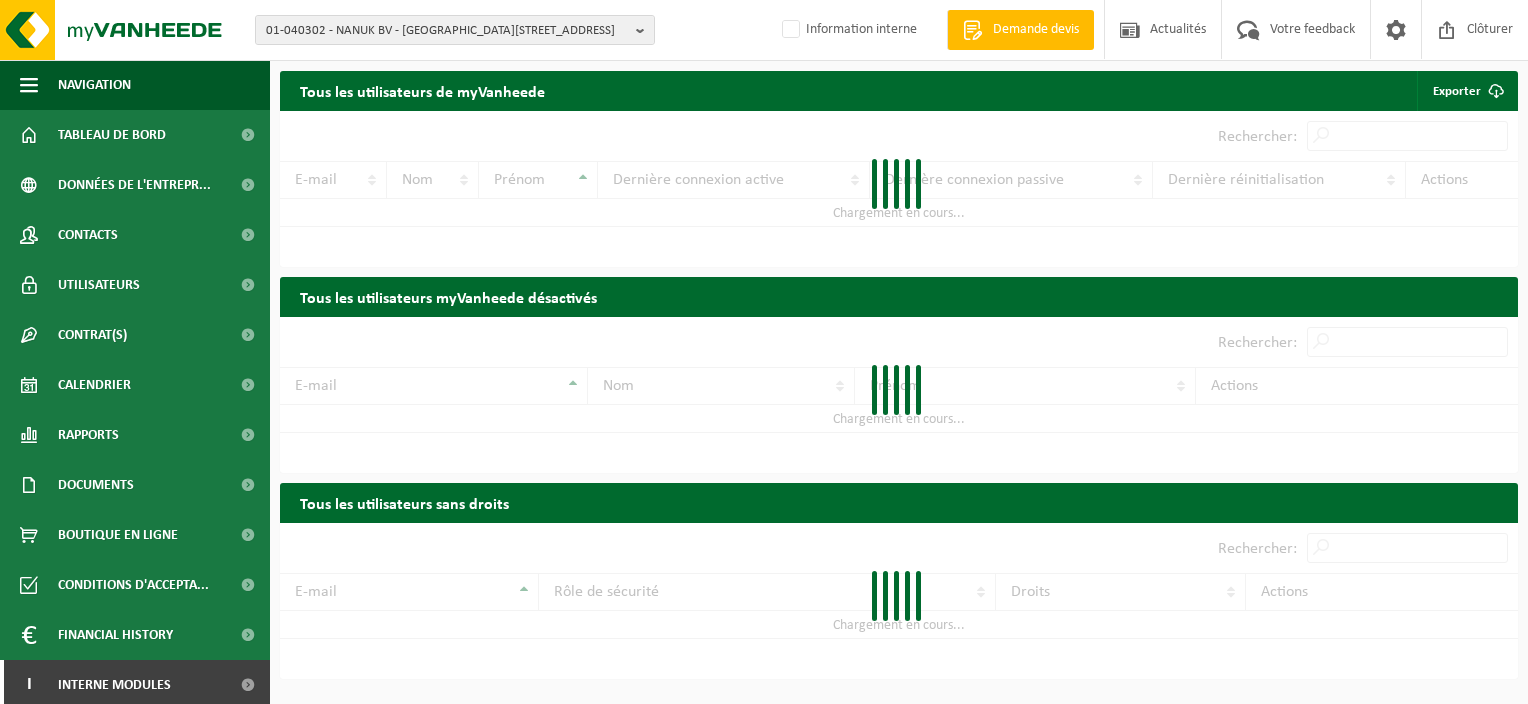 scroll, scrollTop: 0, scrollLeft: 0, axis: both 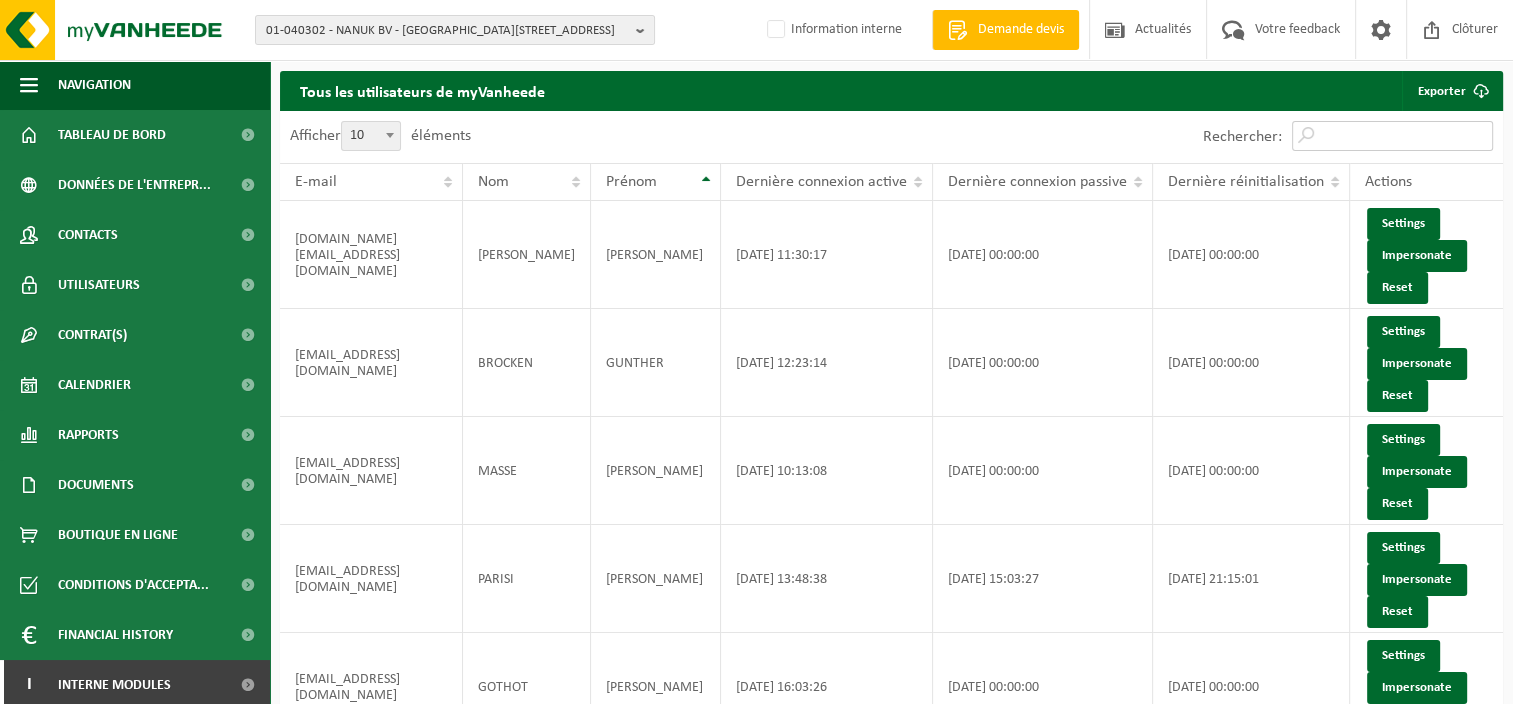 click on "Rechercher:" at bounding box center [1392, 136] 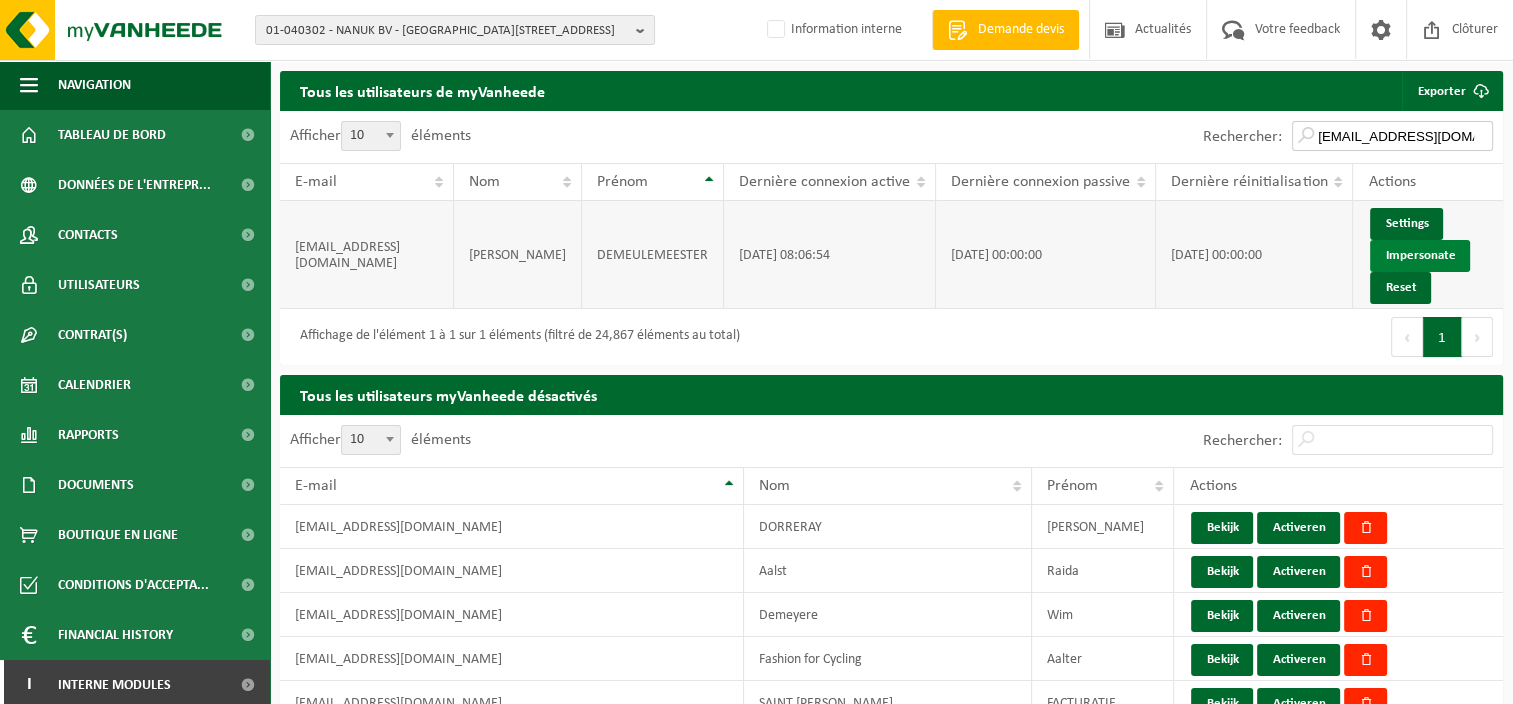 type on "quality.admin@nanuk.be" 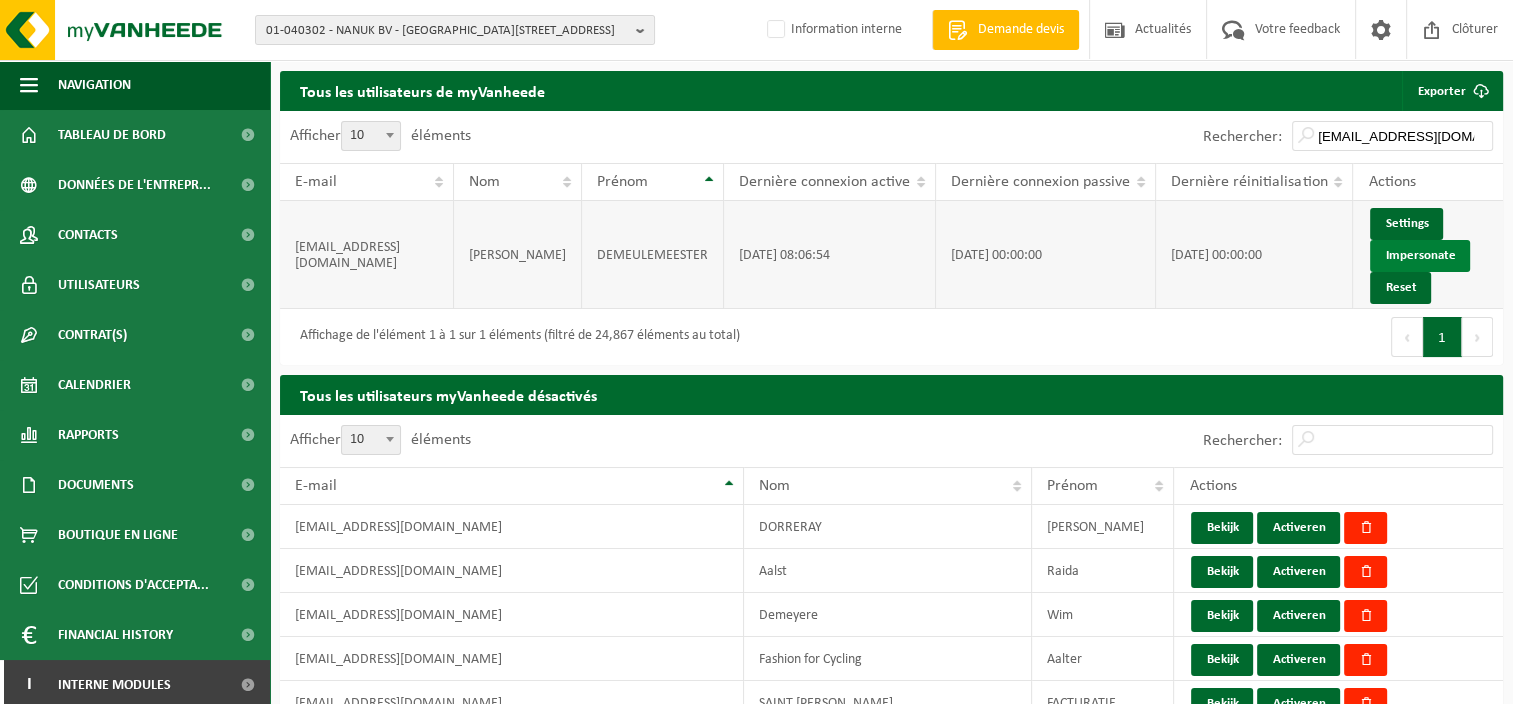 click on "Impersonate" at bounding box center (1420, 256) 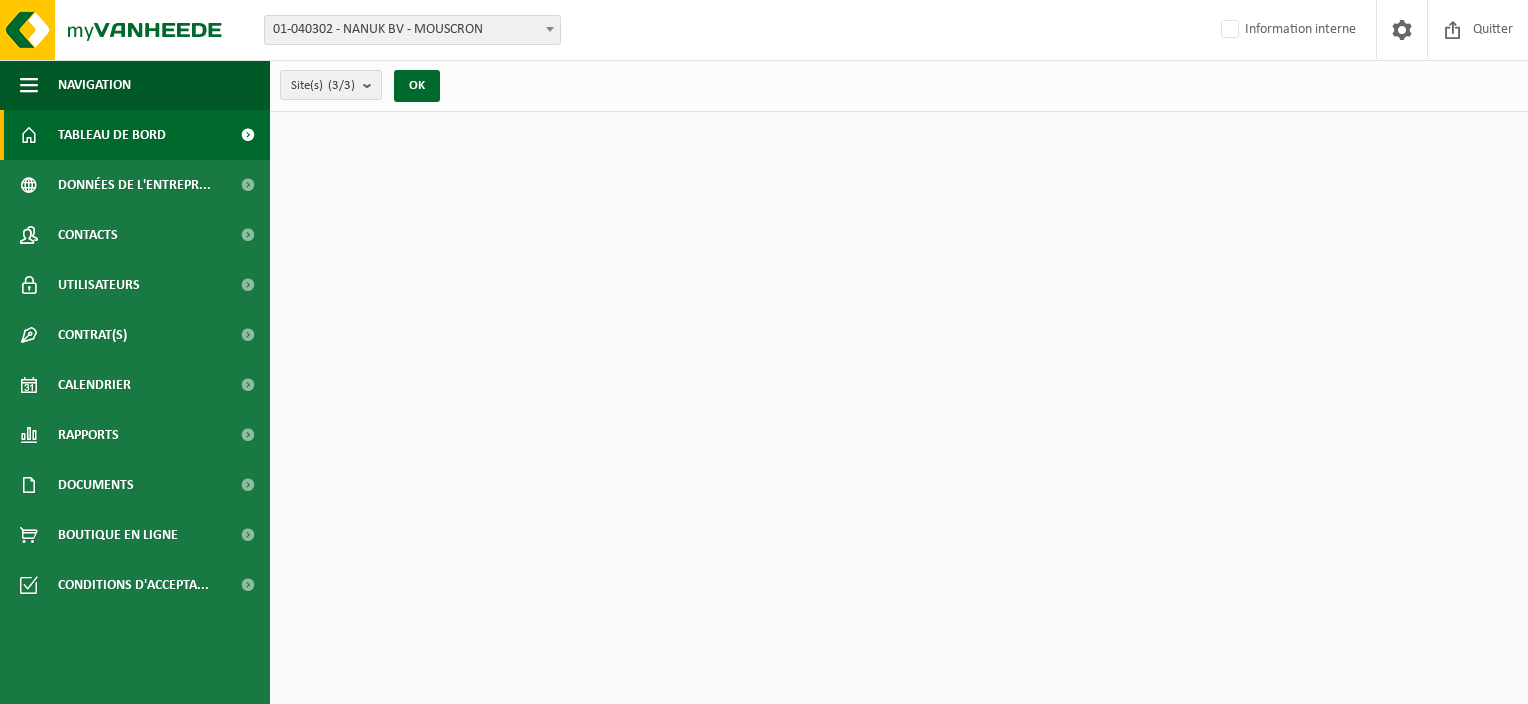 scroll, scrollTop: 0, scrollLeft: 0, axis: both 